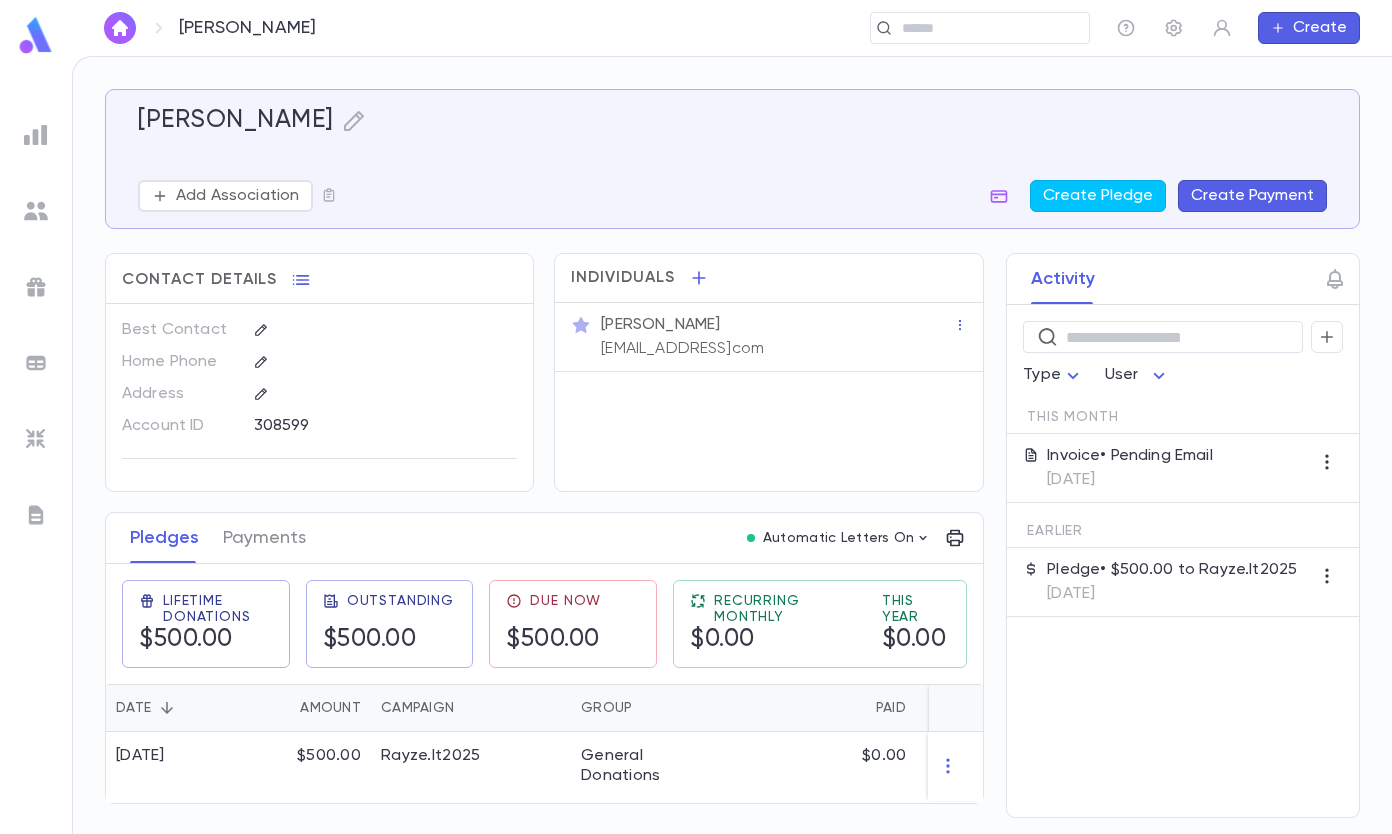 scroll, scrollTop: 0, scrollLeft: 0, axis: both 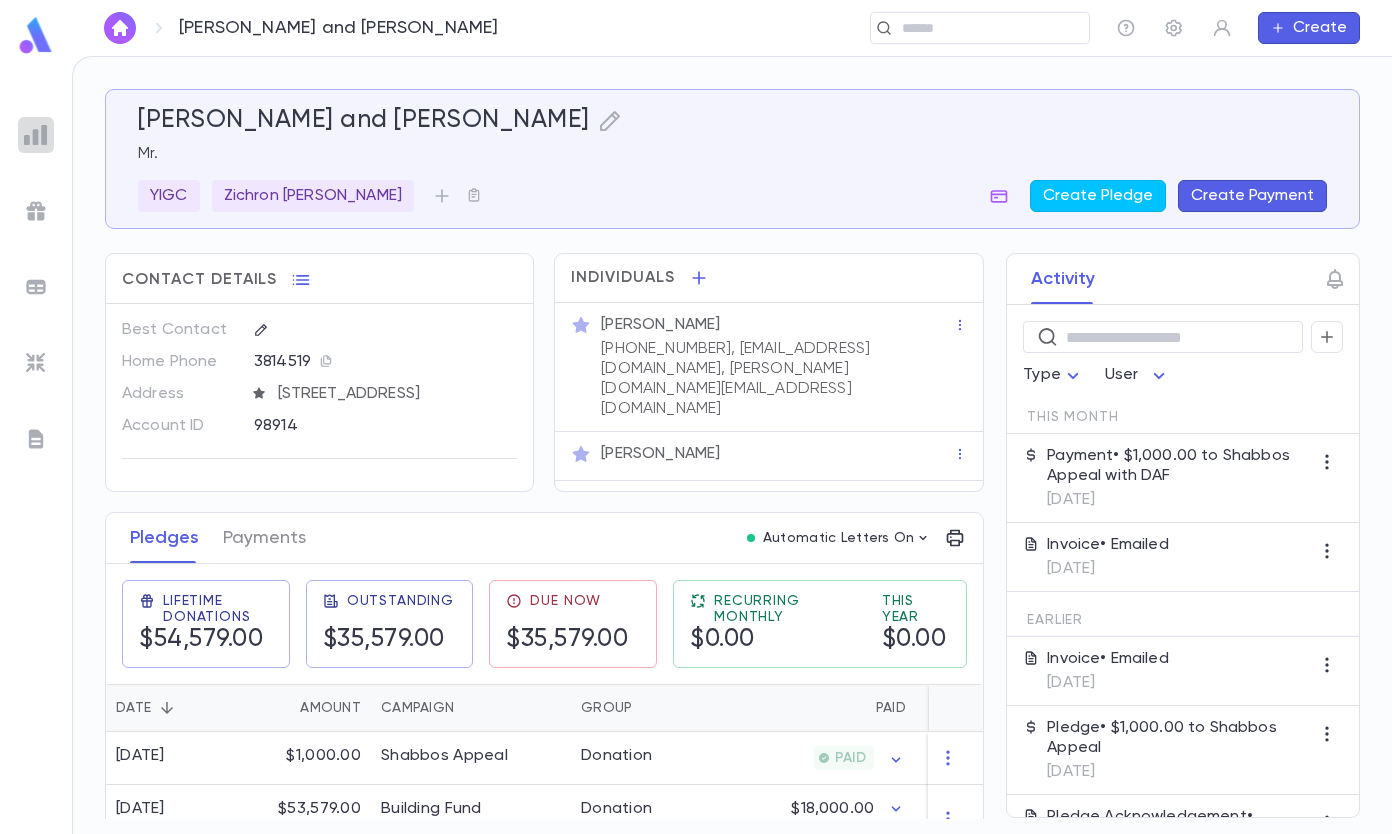 click at bounding box center (36, 135) 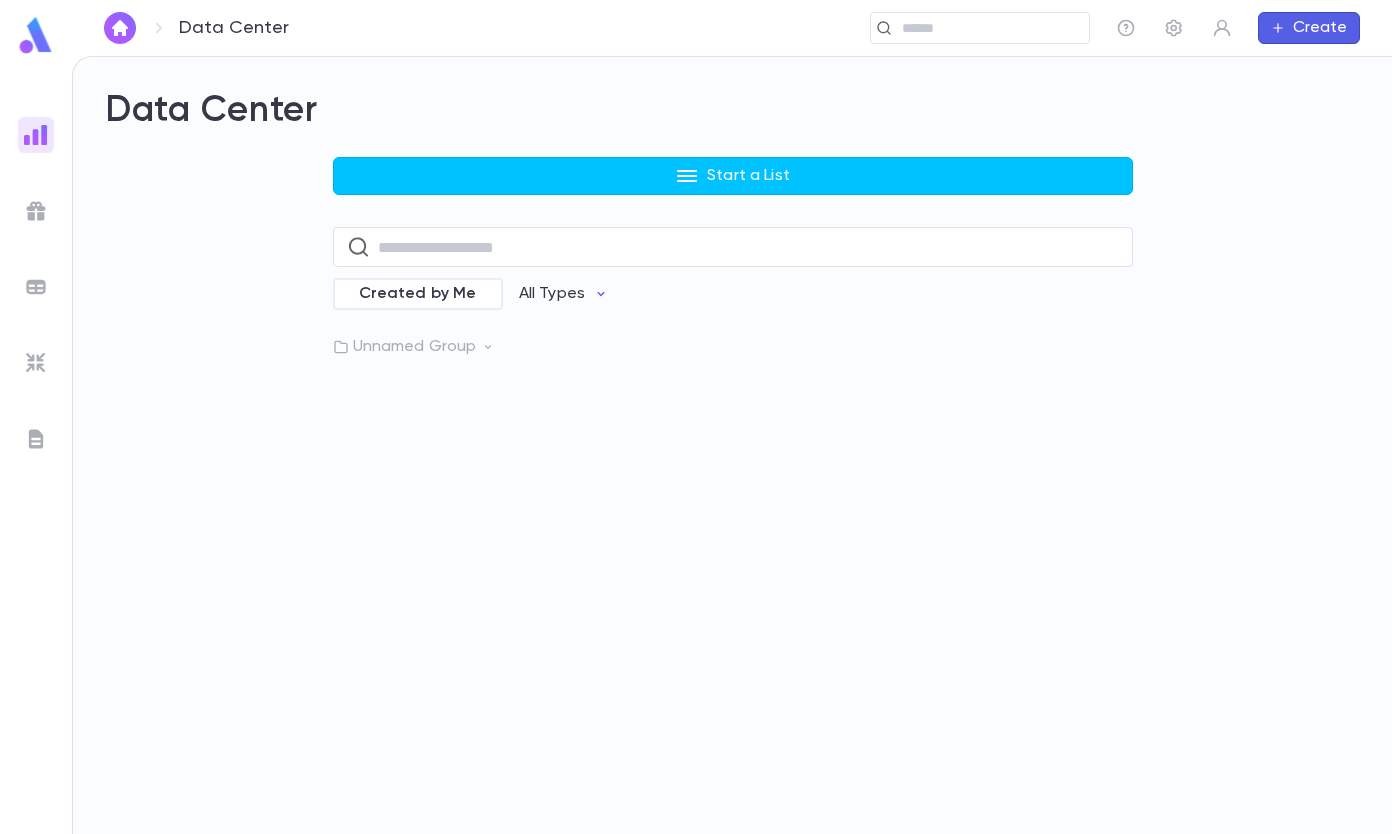 click on "Start a List" at bounding box center (748, 176) 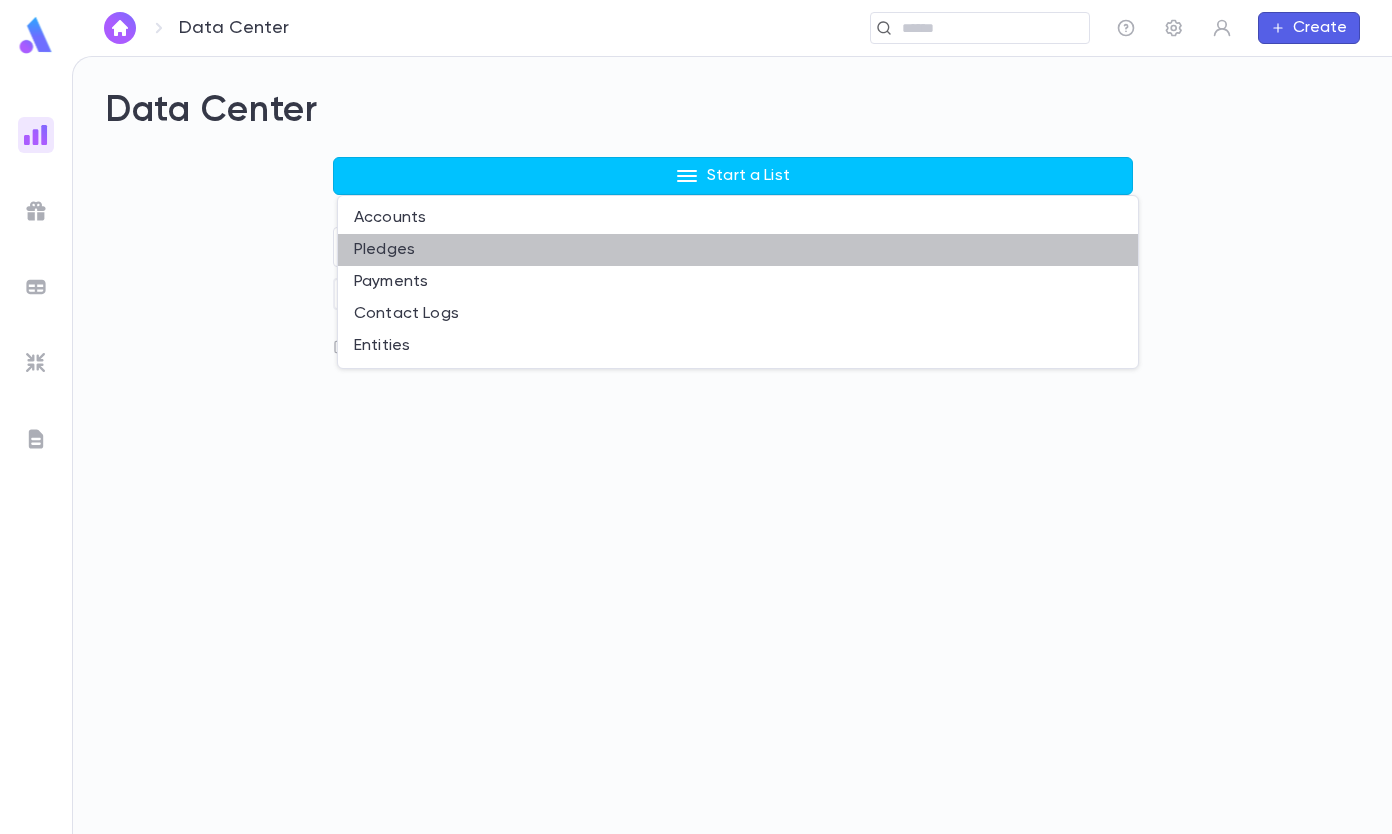 click on "Pledges" at bounding box center [738, 250] 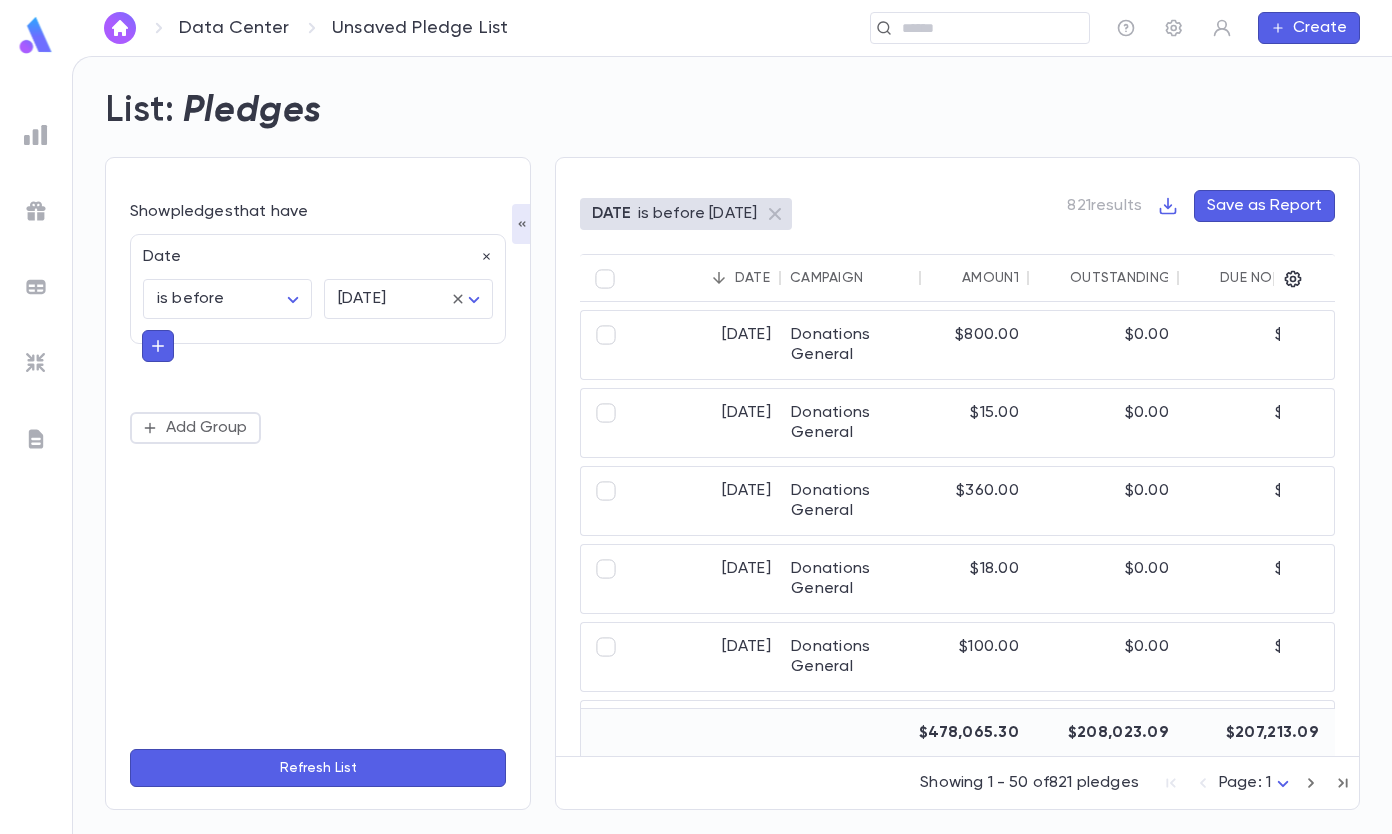 click on "Data Center Unsaved Pledge List ​  Create List:  Pledges Show  pledges  that have Date is before ******** ​ [DATE] ******** ​ Add Group Refresh List DATE is before [DATE] 821  results Save as Report Date Campaign Amount Outstanding Due Now Amount Last Payment Date Account ID Account Name Street Address City State Zip [DATE] Donations General $800.00 $0.00 $0.00 [DATE] 98886 [GEOGRAPHIC_DATA], [PERSON_NAME] and [PERSON_NAME] [STREET_ADDRESS] [GEOGRAPHIC_DATA] [DATE] Donations General $15.00 $0.00 $0.00 [DATE] 226946 [PERSON_NAME] [DATE] Donations General $360.00 $0.00 $0.00 [DATE] 300444 [PERSON_NAME] [DATE] Donations General $18.00 $0.00 $0.00 [DATE] [GEOGRAPHIC_DATA][PERSON_NAME] [STREET_ADDRESS][PERSON_NAME] [DATE] Donations General $100.00 $0.00 $0.00 [DATE] 368405 [PERSON_NAME][GEOGRAPHIC_DATA][STREET_ADDRESS][PERSON_NAME] [DATE] Donations General $18.00 $0.00 $0.00 [DATE] 99170 [PERSON_NAME][GEOGRAPHIC_DATA][PERSON_NAME][STREET_ADDRESS][PERSON_NAME][PERSON_NAME] [DATE]" at bounding box center (696, 445) 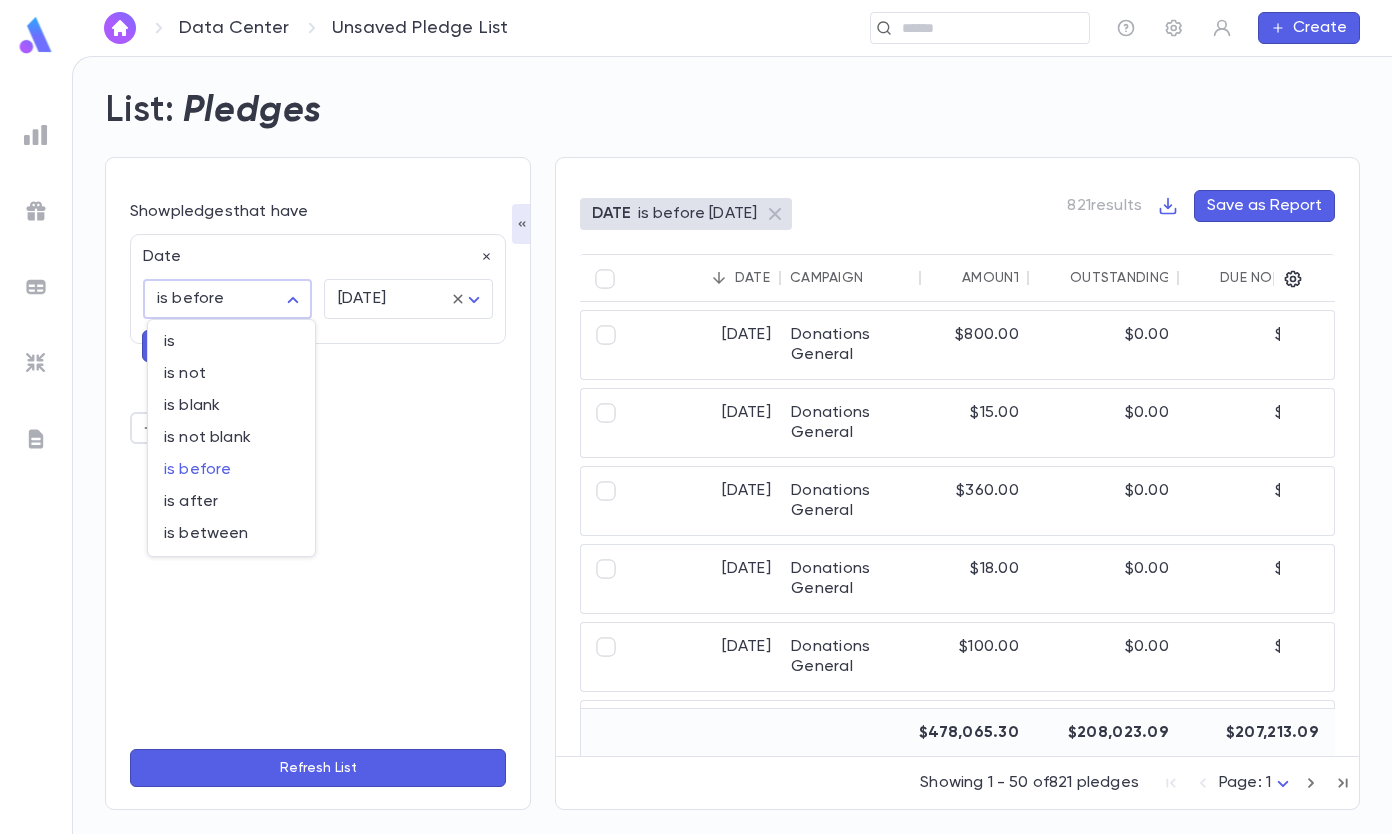 click on "is after" at bounding box center (231, 502) 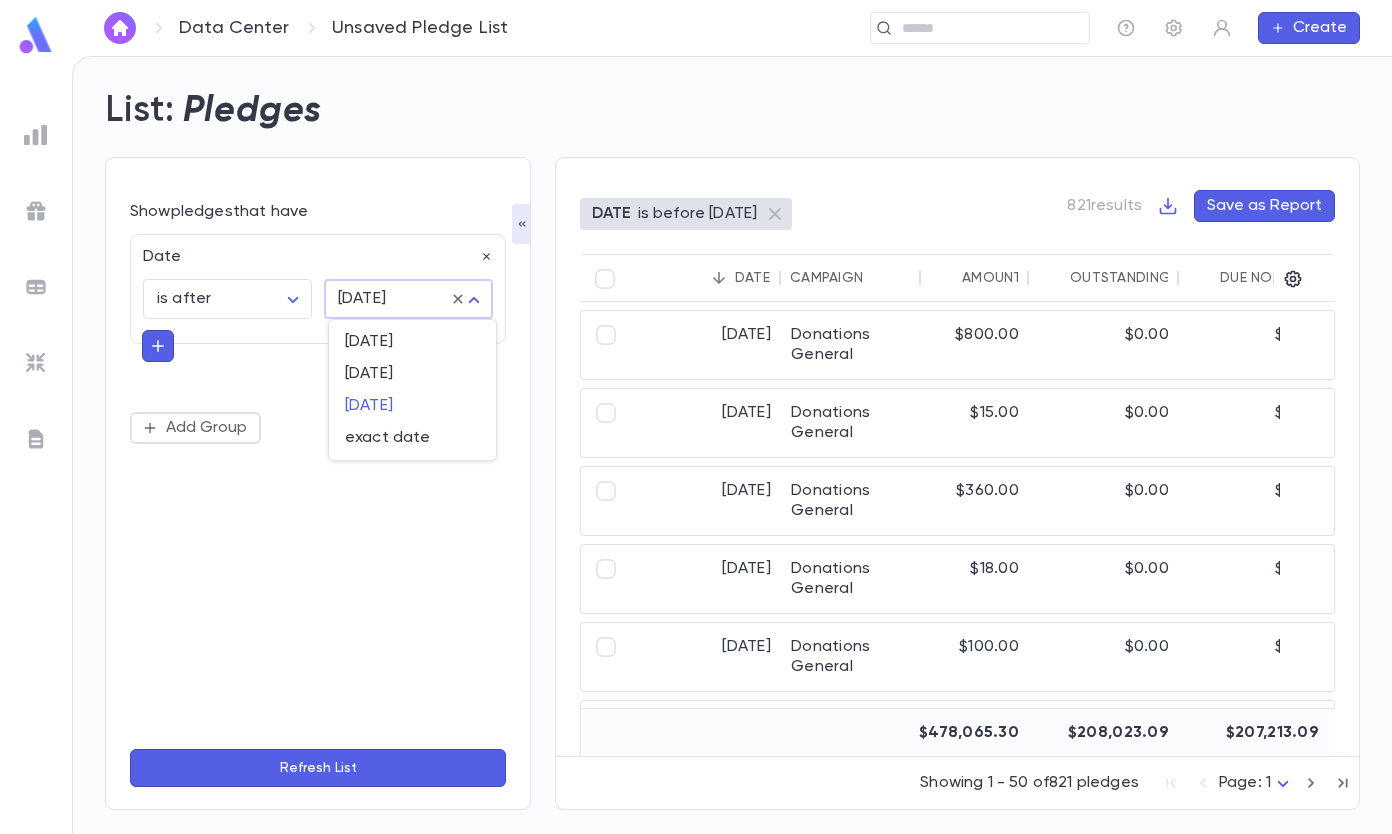 click on "**********" at bounding box center [696, 445] 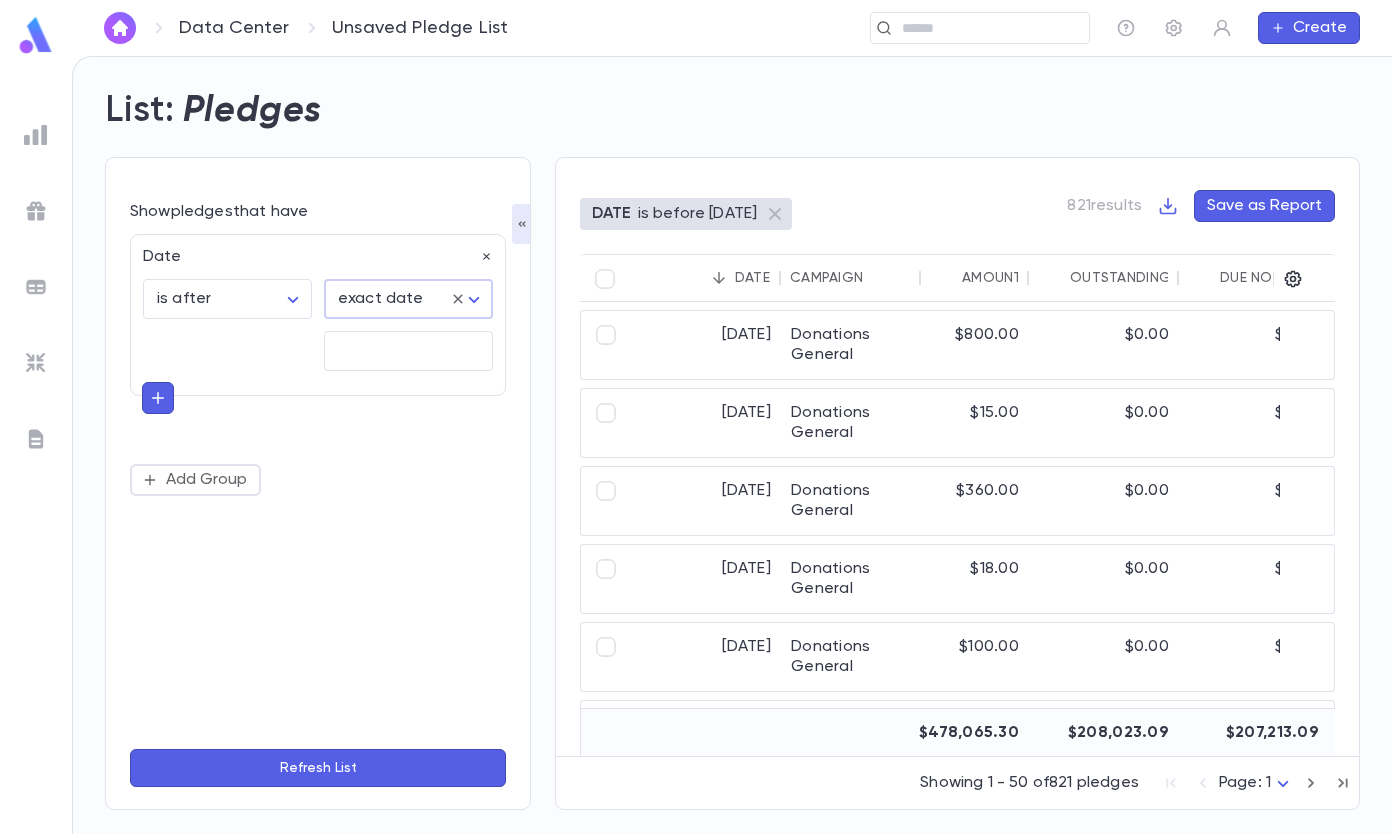click at bounding box center (408, 351) 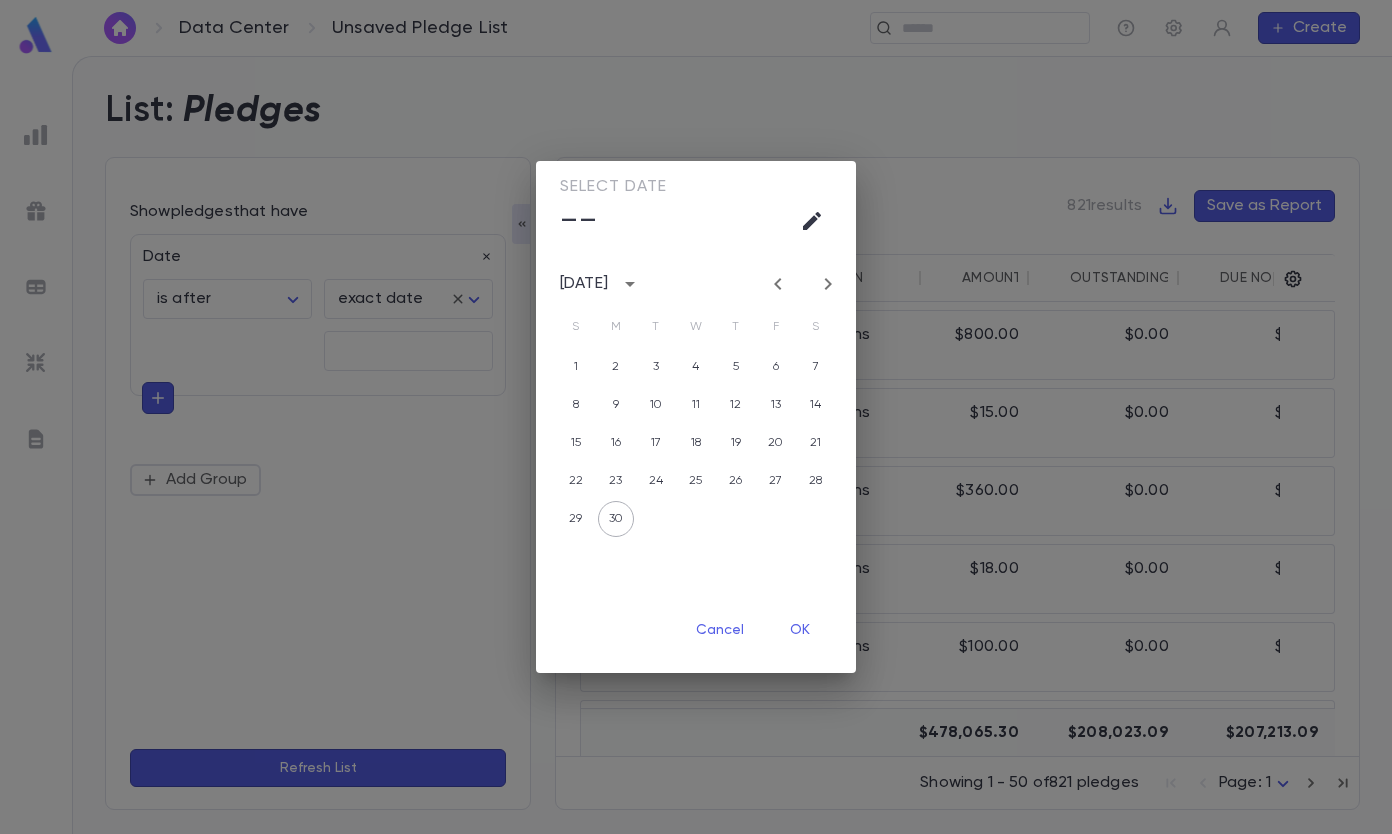 type 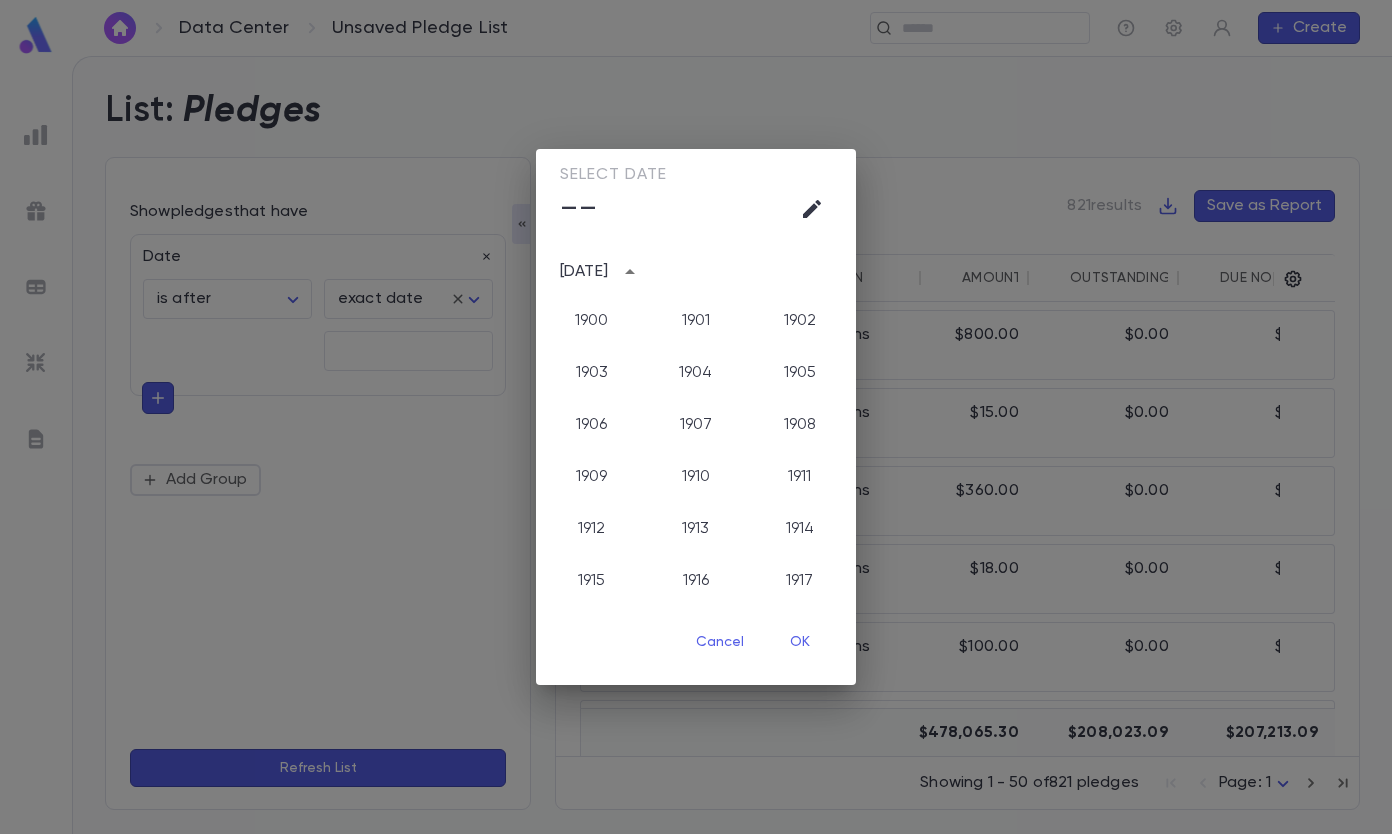 scroll, scrollTop: 2006, scrollLeft: 0, axis: vertical 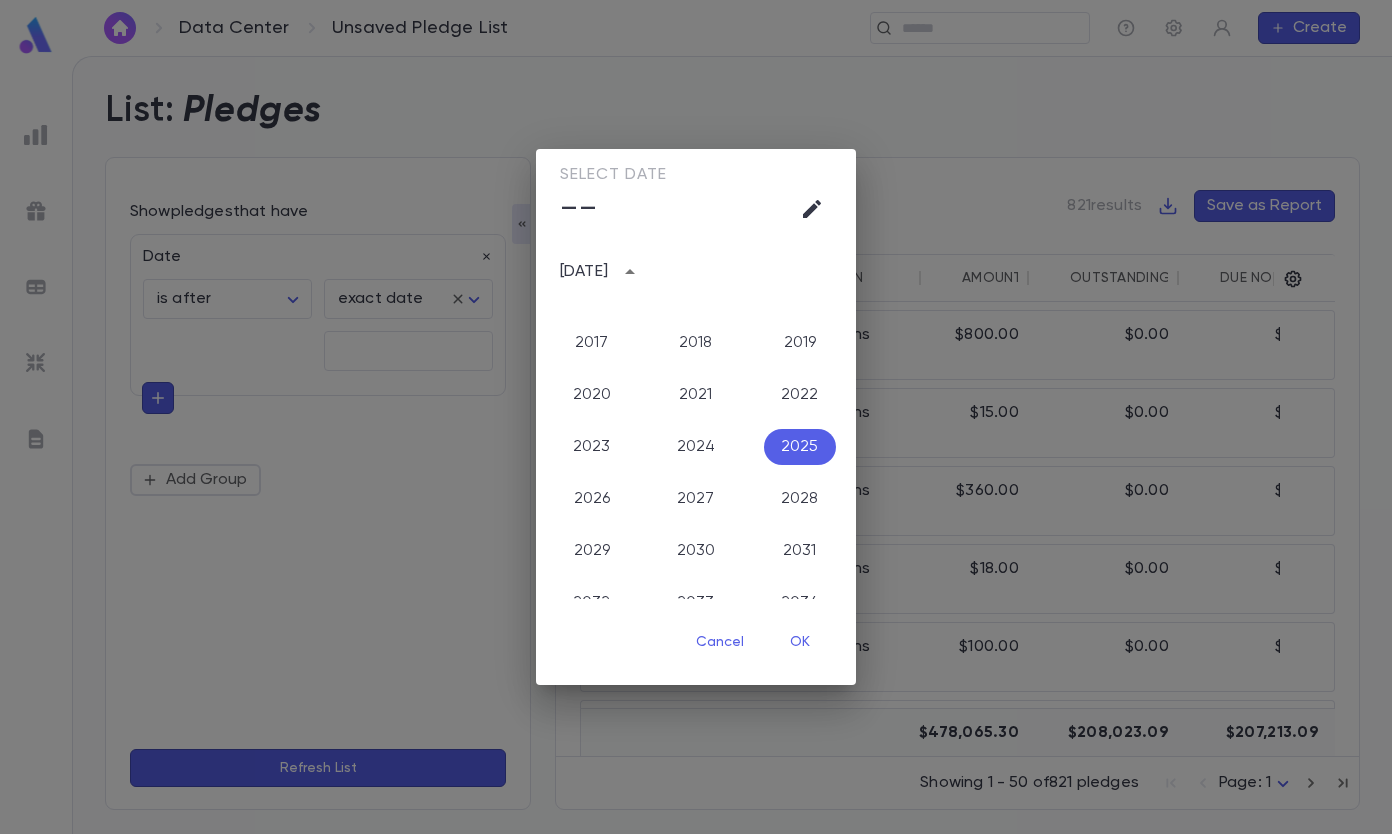 click on "2025" at bounding box center [800, 447] 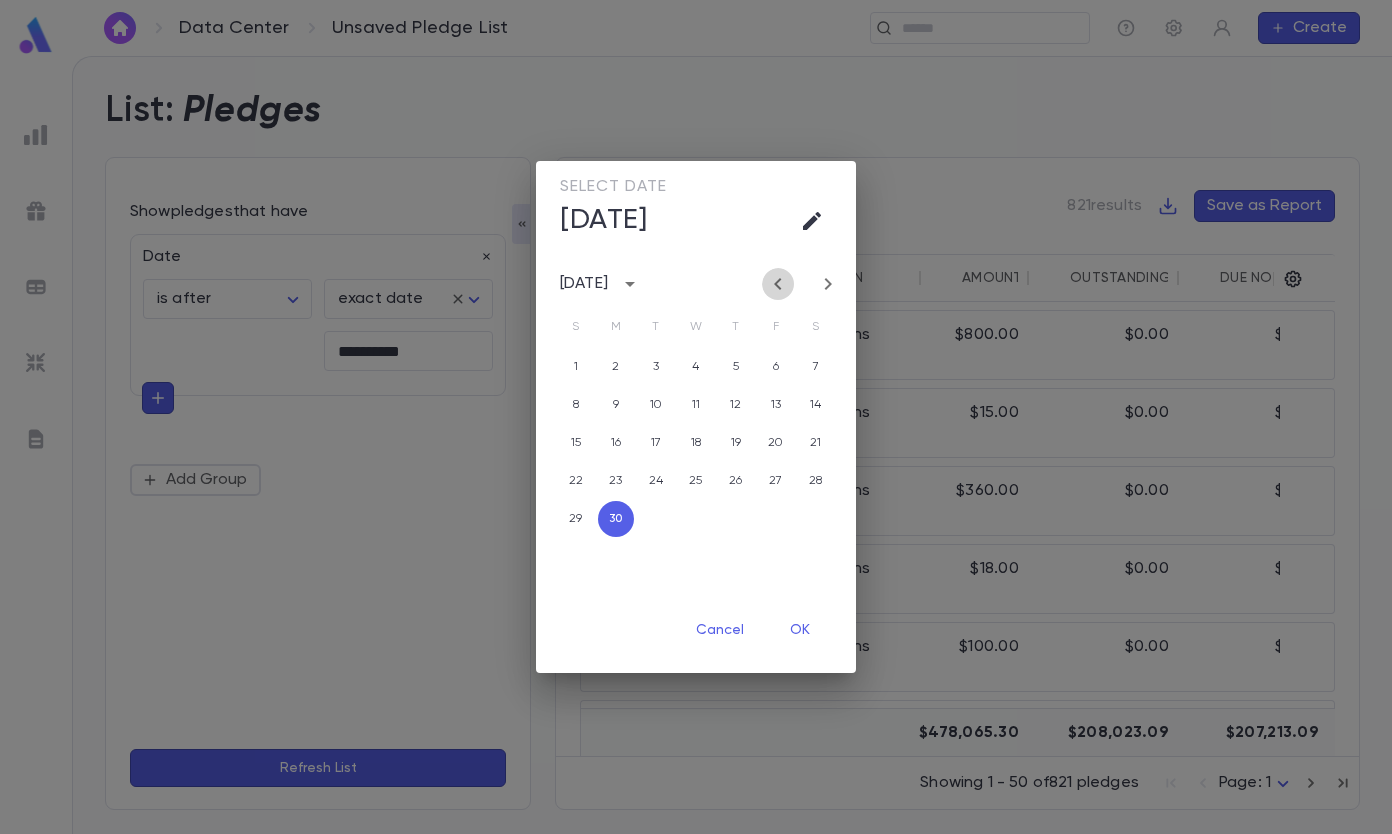 click 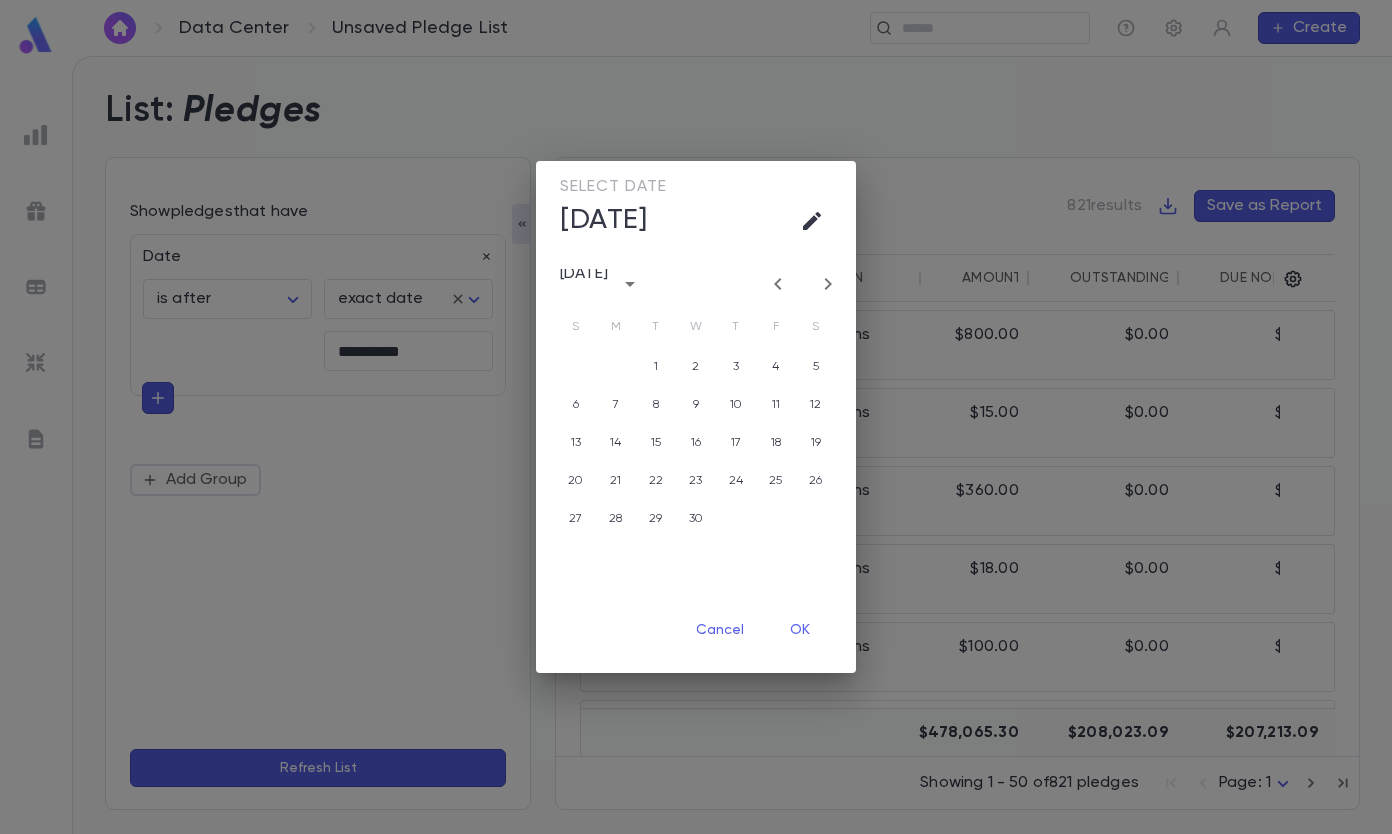 click 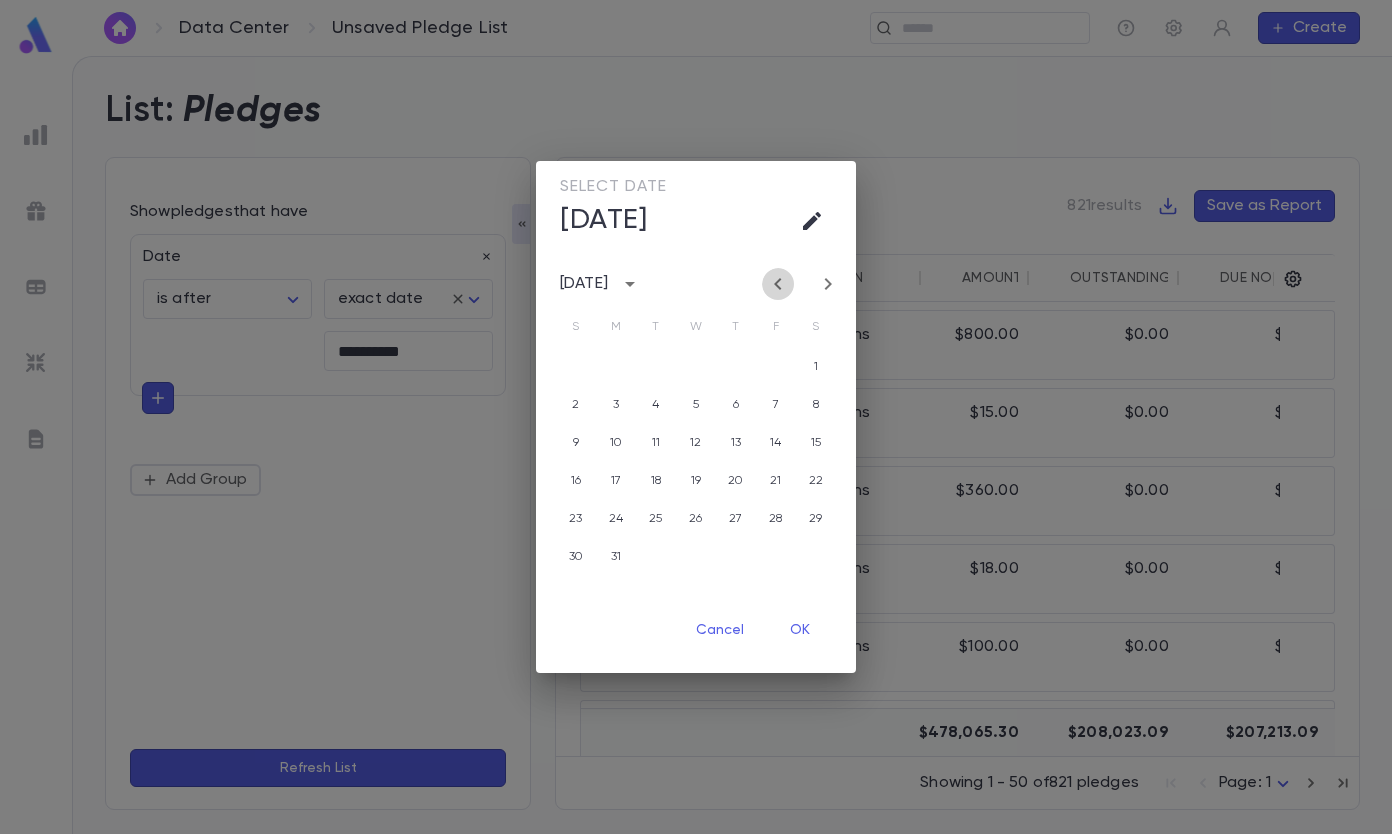 click 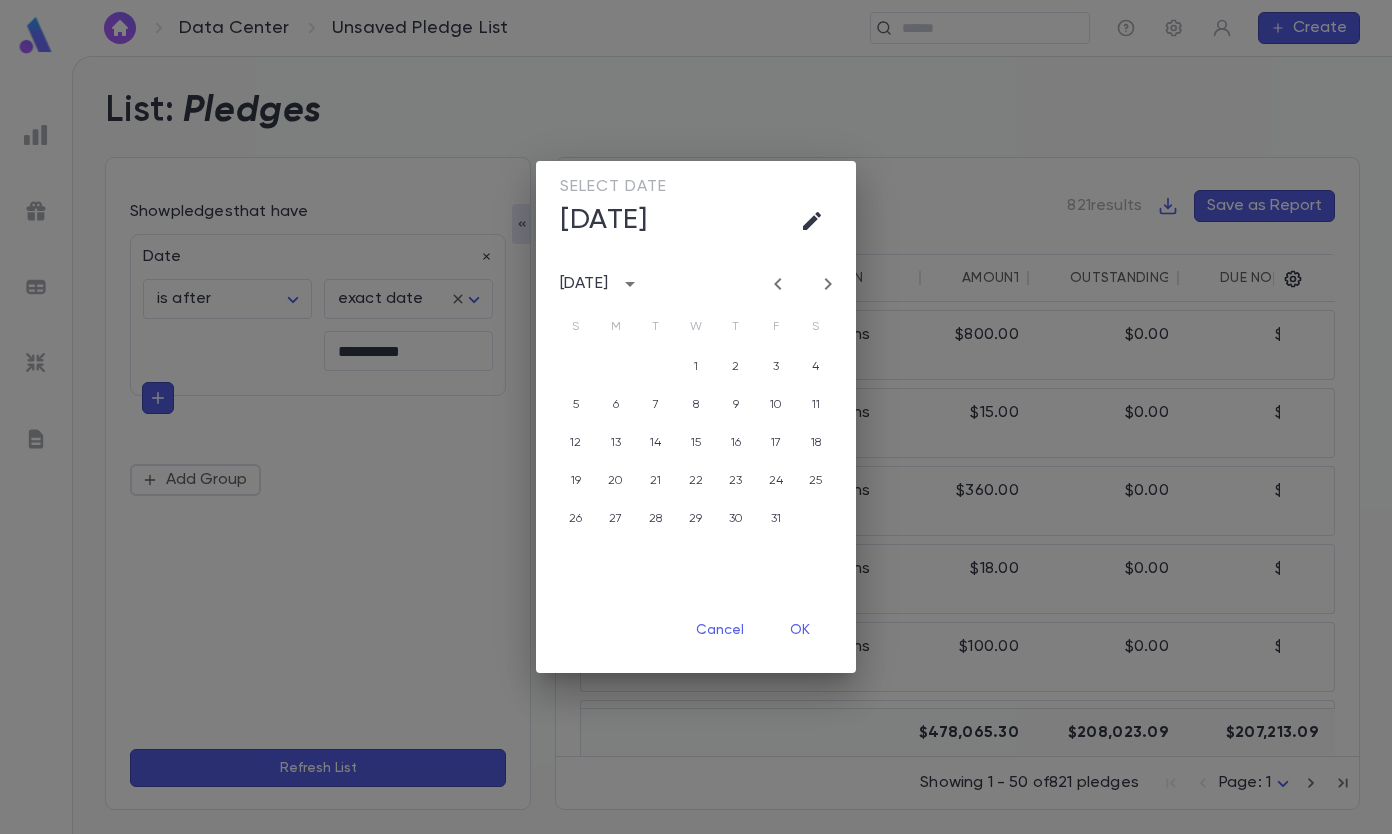 click 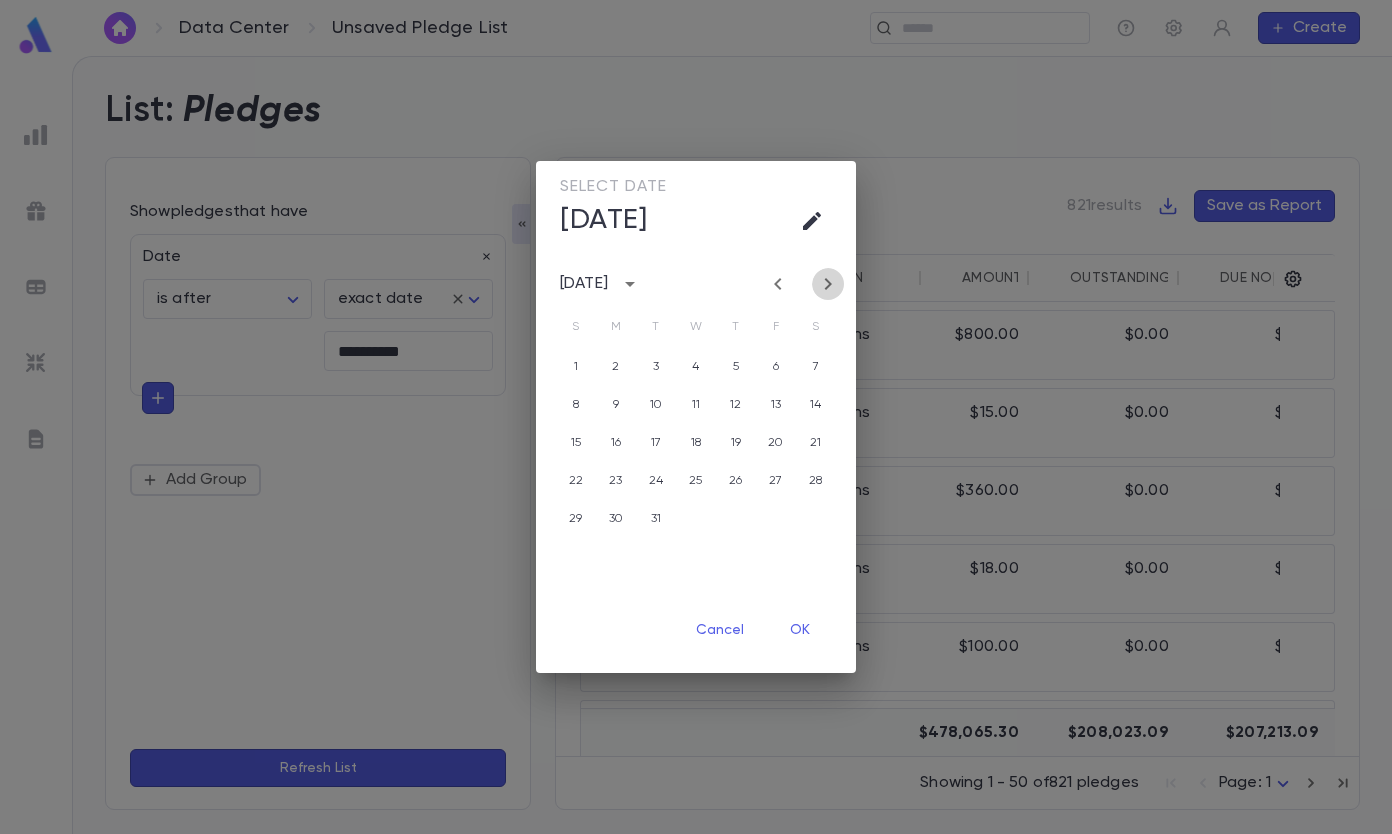 click 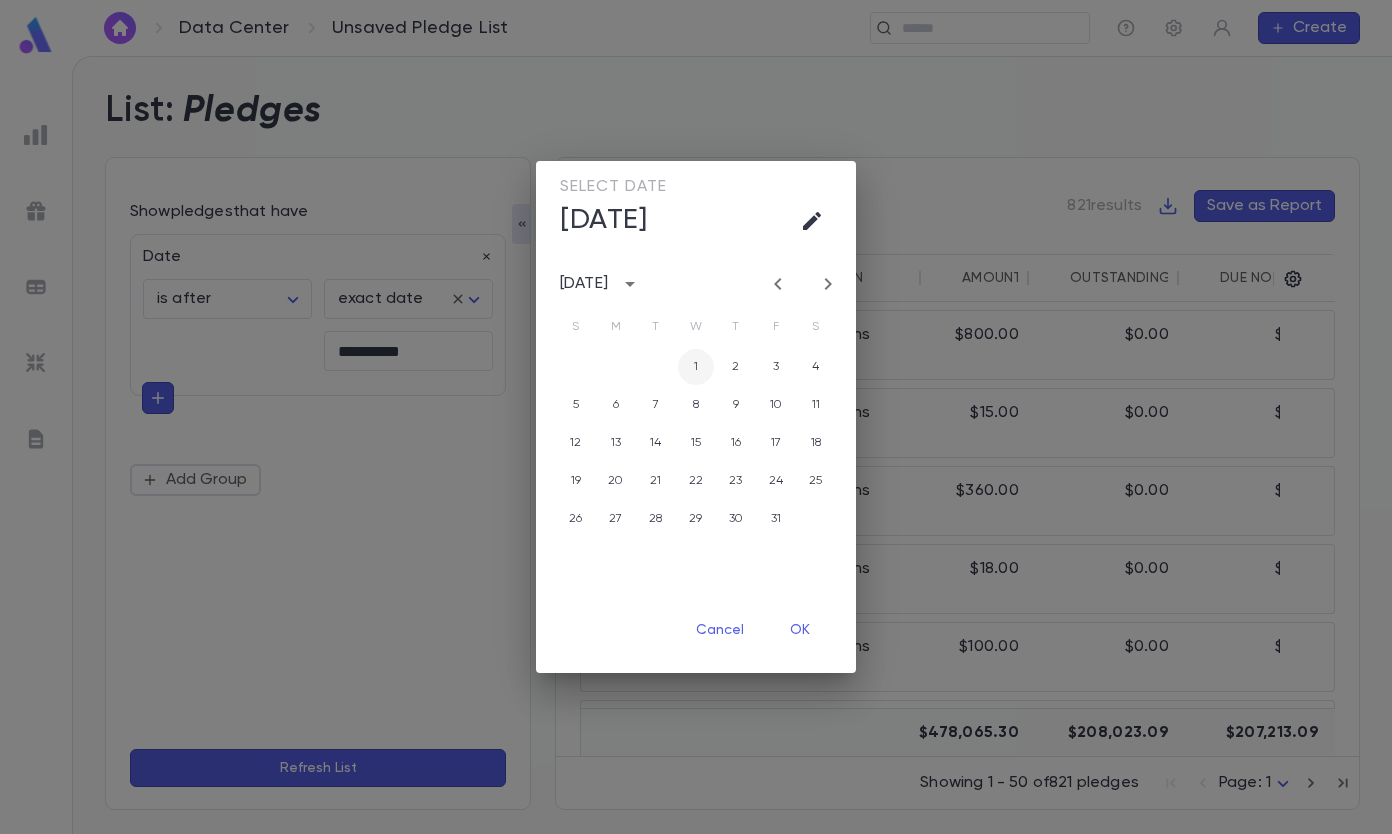 click on "1" at bounding box center [696, 367] 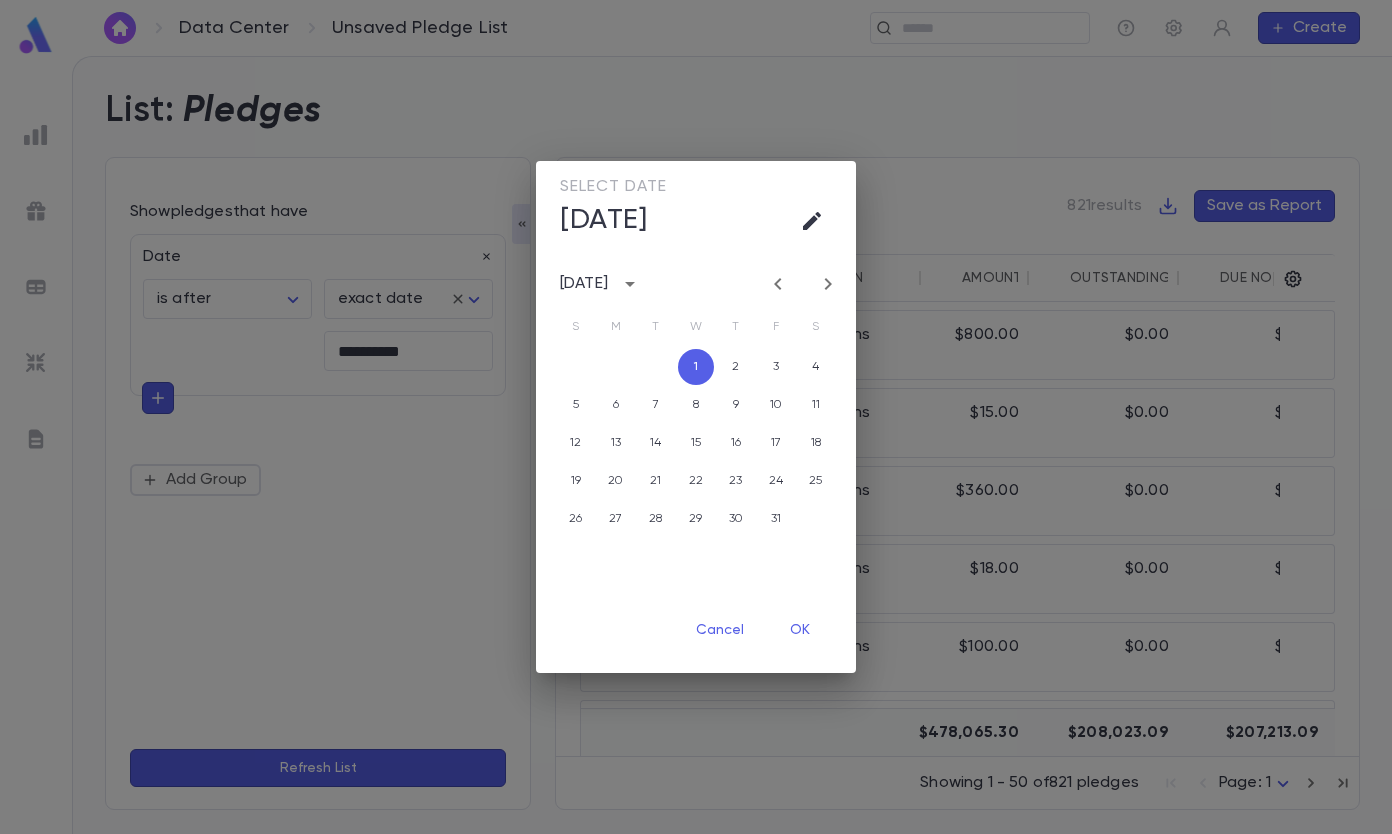 click on "Select date Wed, Jan [DATE] S M T W T F S 1 2 3 4 5 6 7 8 9 10 11 12 13 14 15 16 17 18 19 20 21 22 23 24 25 26 27 28 29 30 31 Cancel OK" at bounding box center [696, 417] 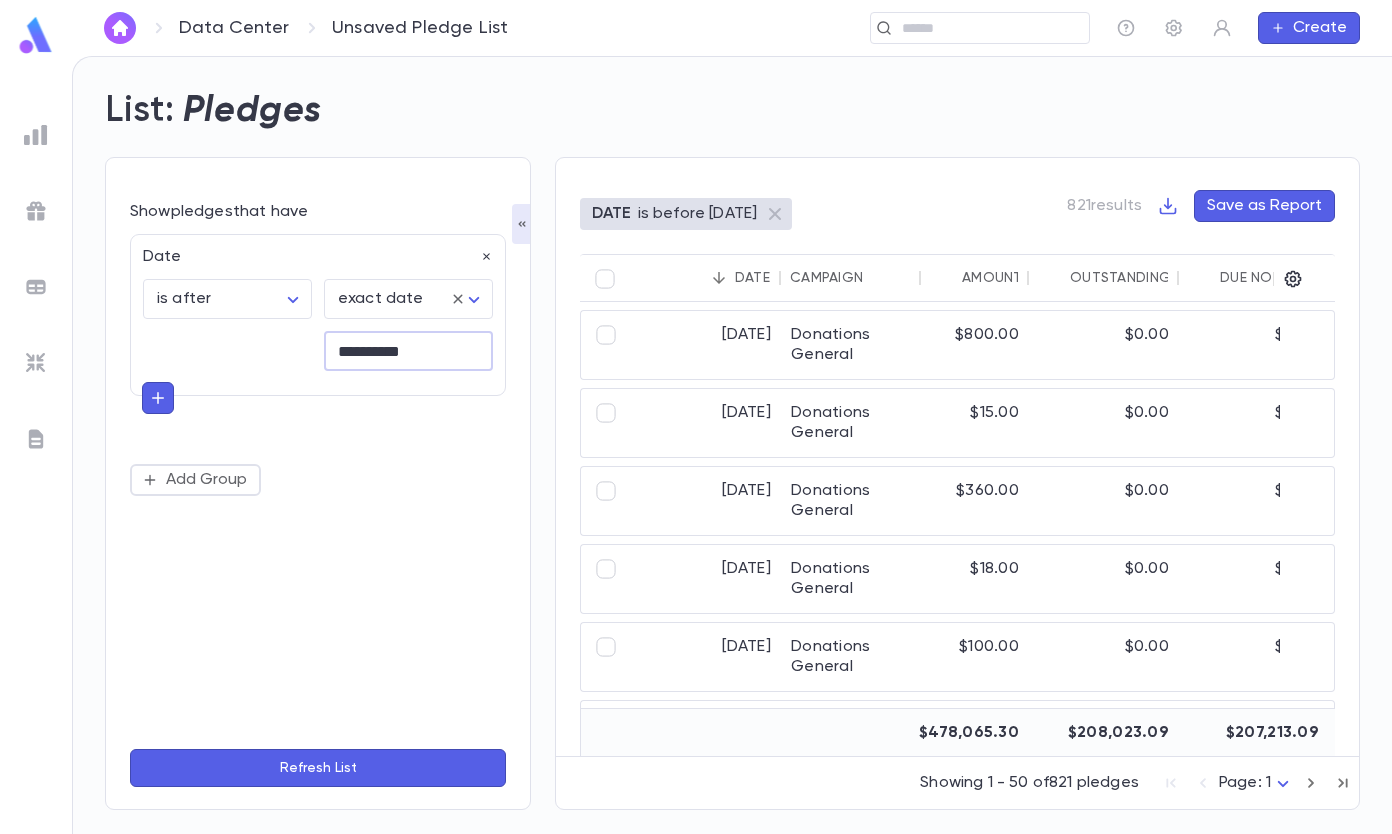 click at bounding box center [158, 398] 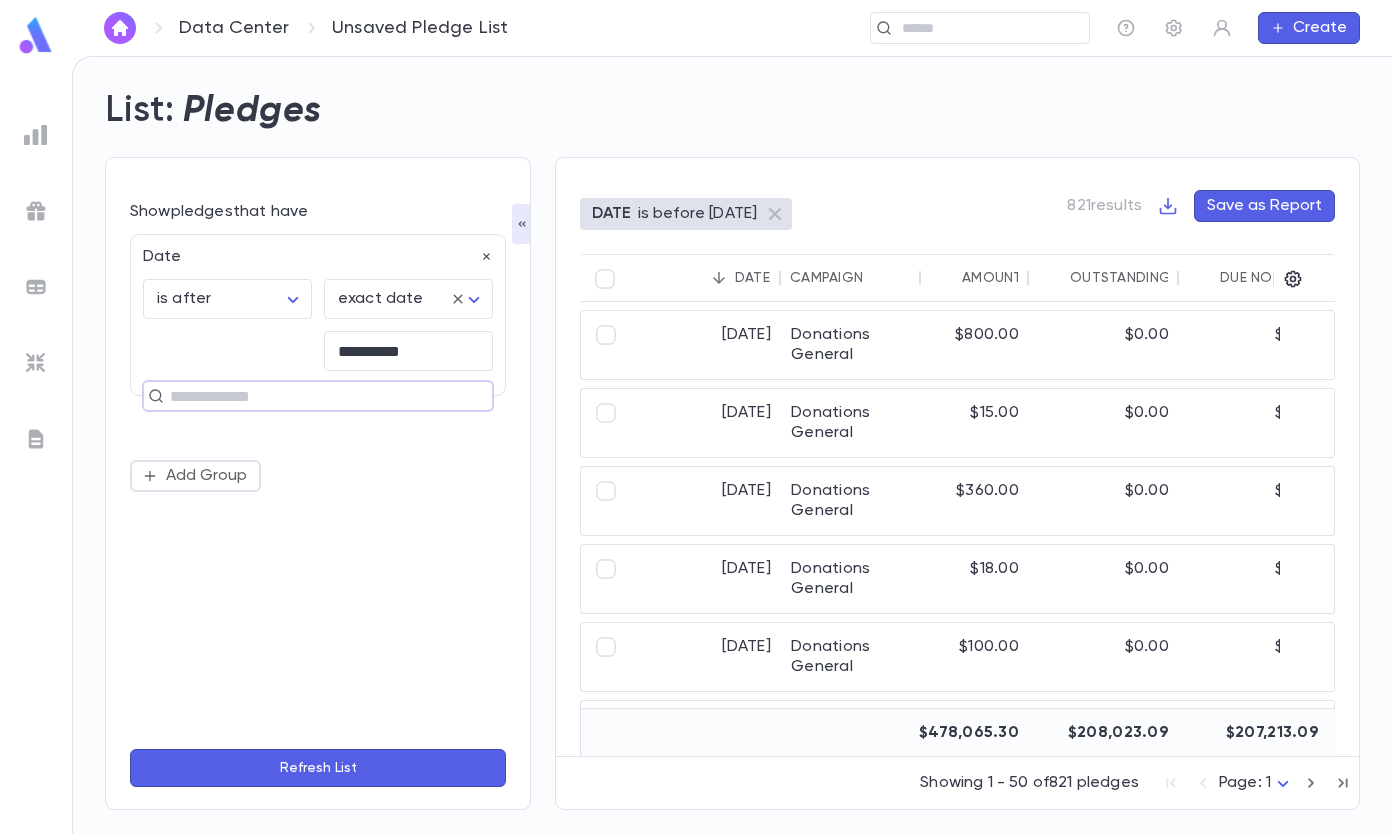 click at bounding box center (309, 396) 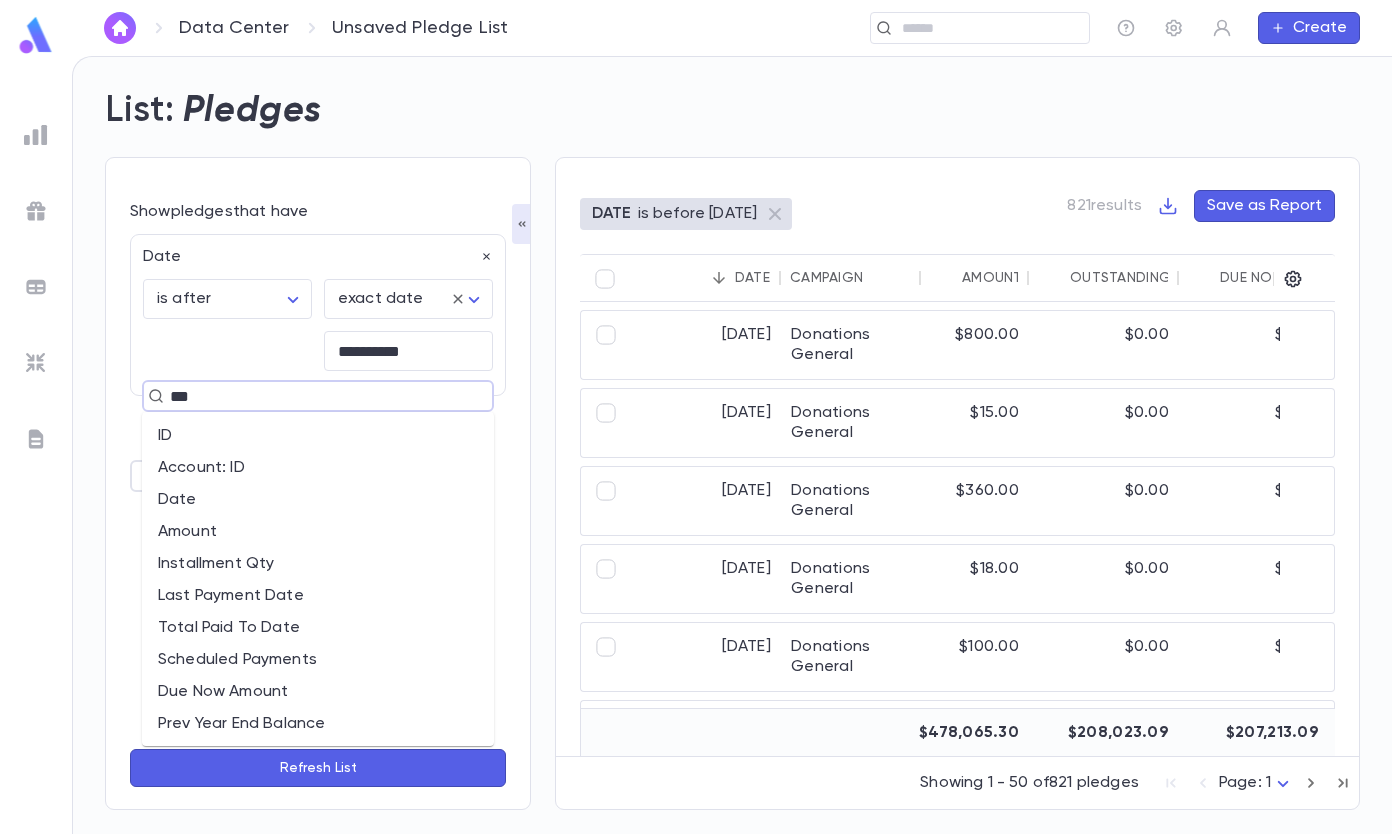 type on "****" 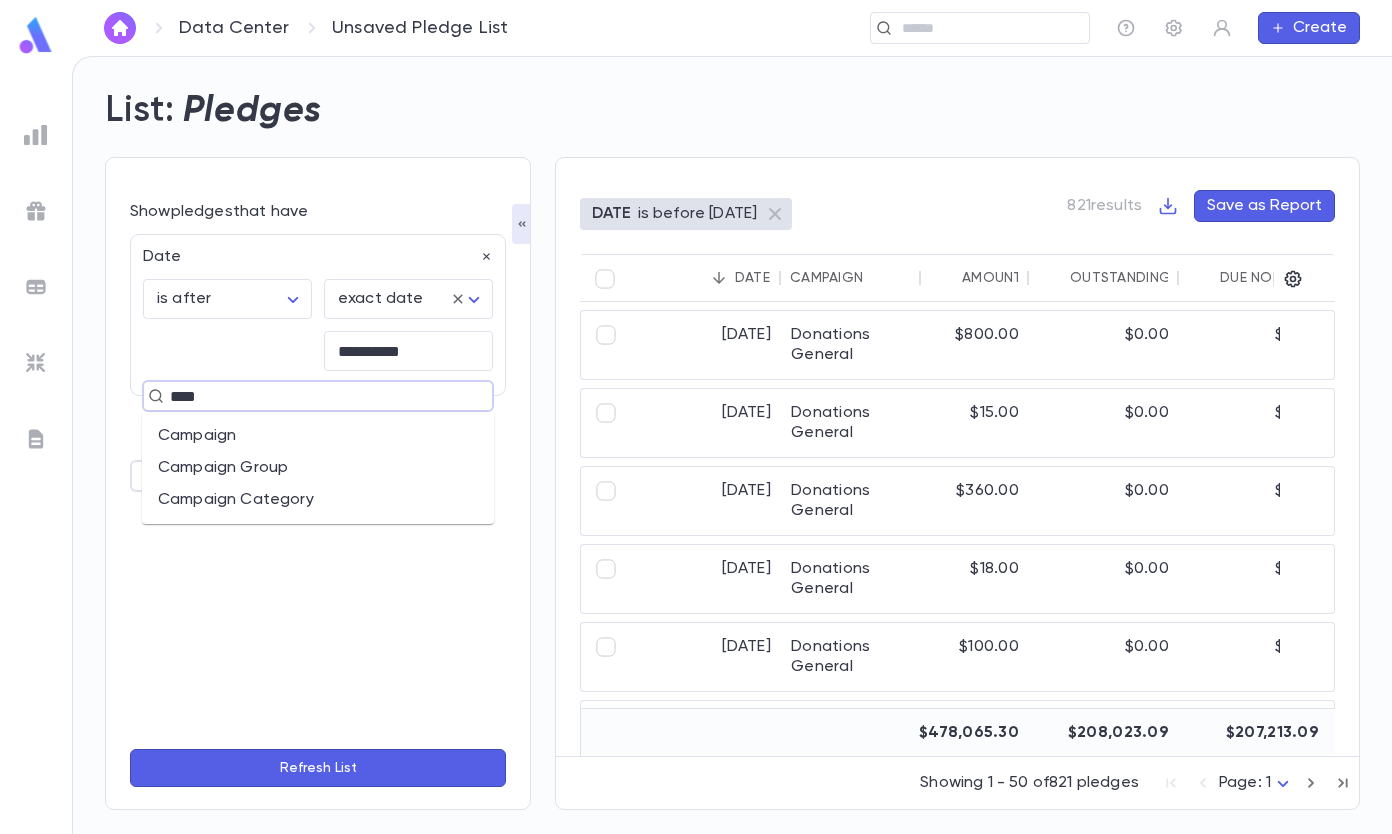 click on "Campaign" at bounding box center [318, 436] 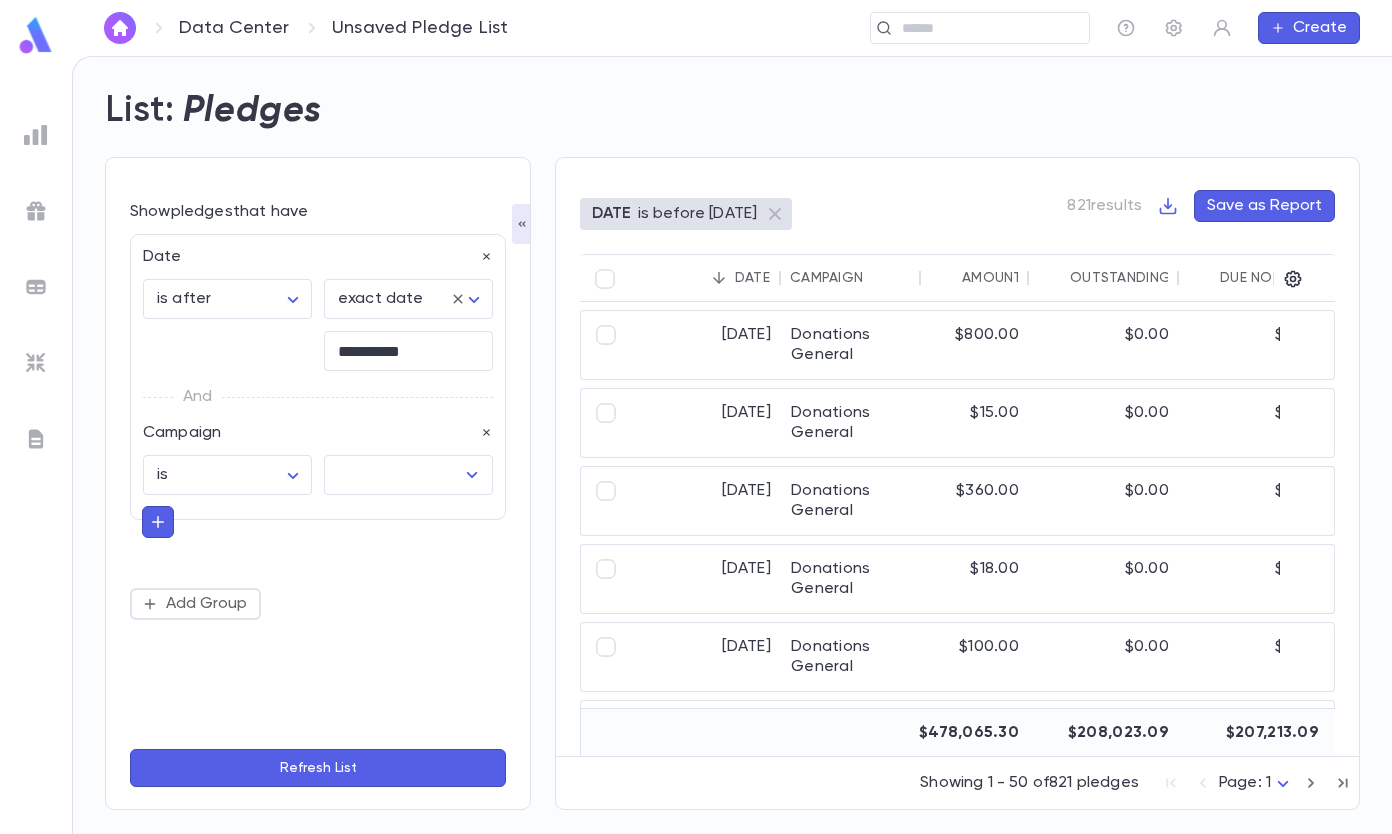 click at bounding box center (393, 475) 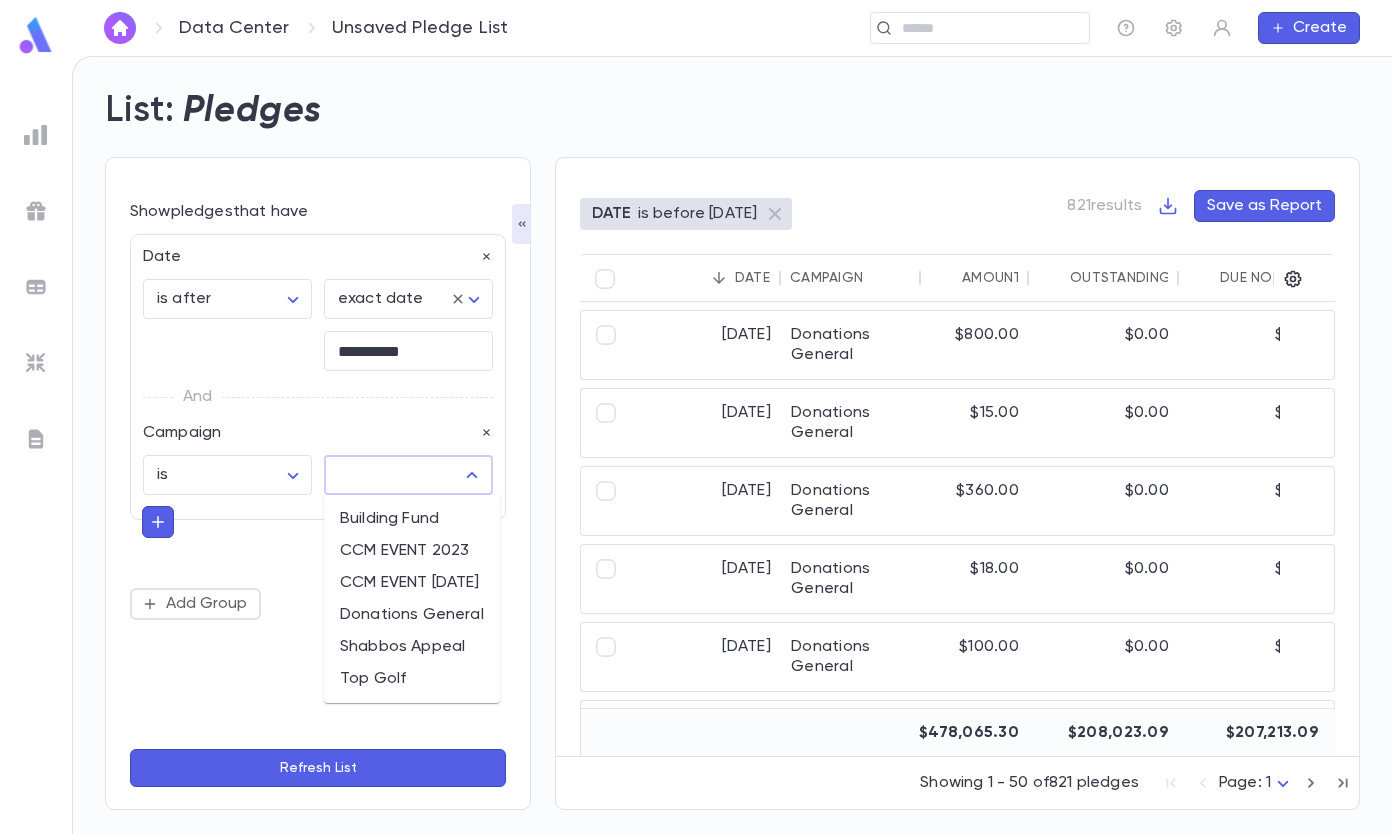 click on "Shabbos Appeal" at bounding box center (412, 647) 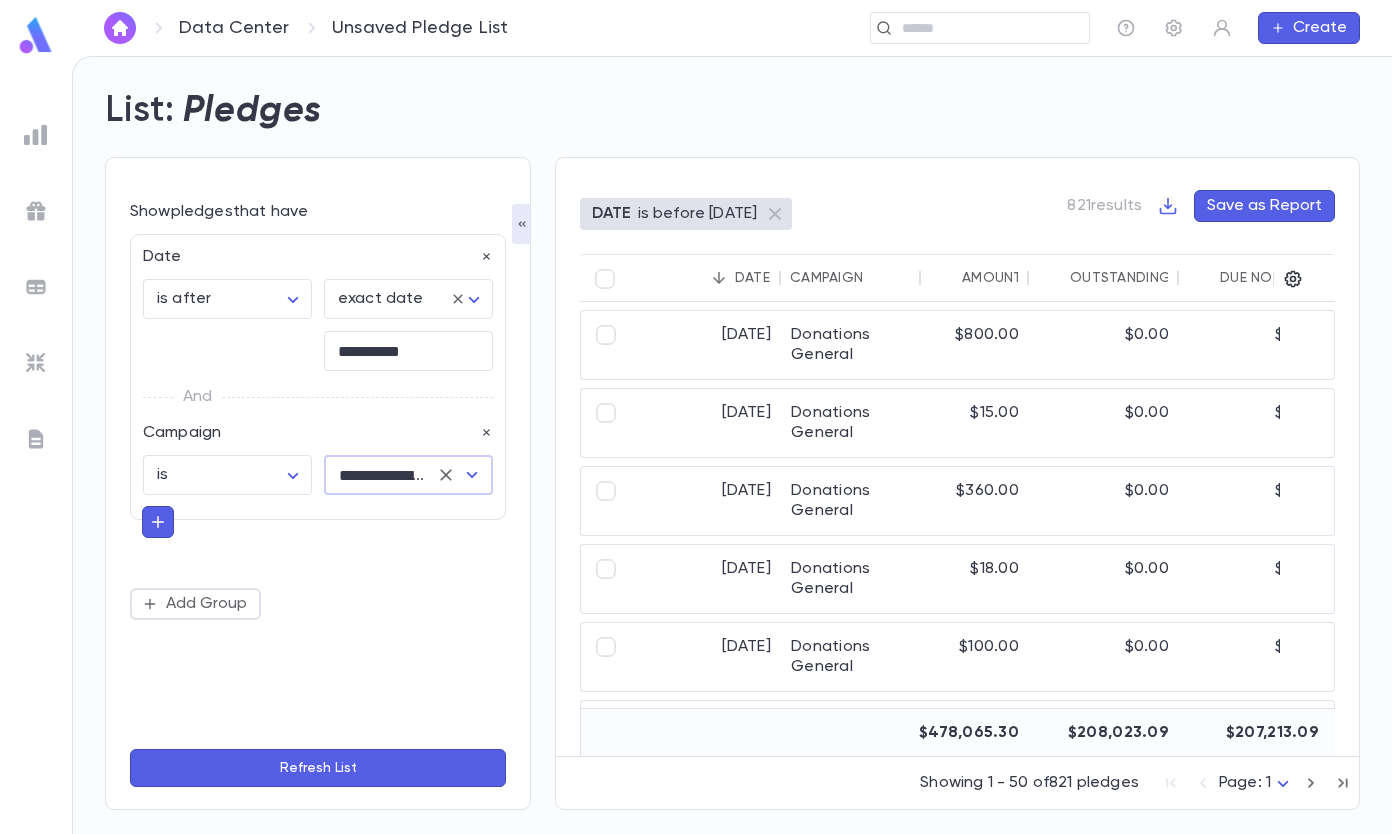 click on "**********" at bounding box center (318, 483) 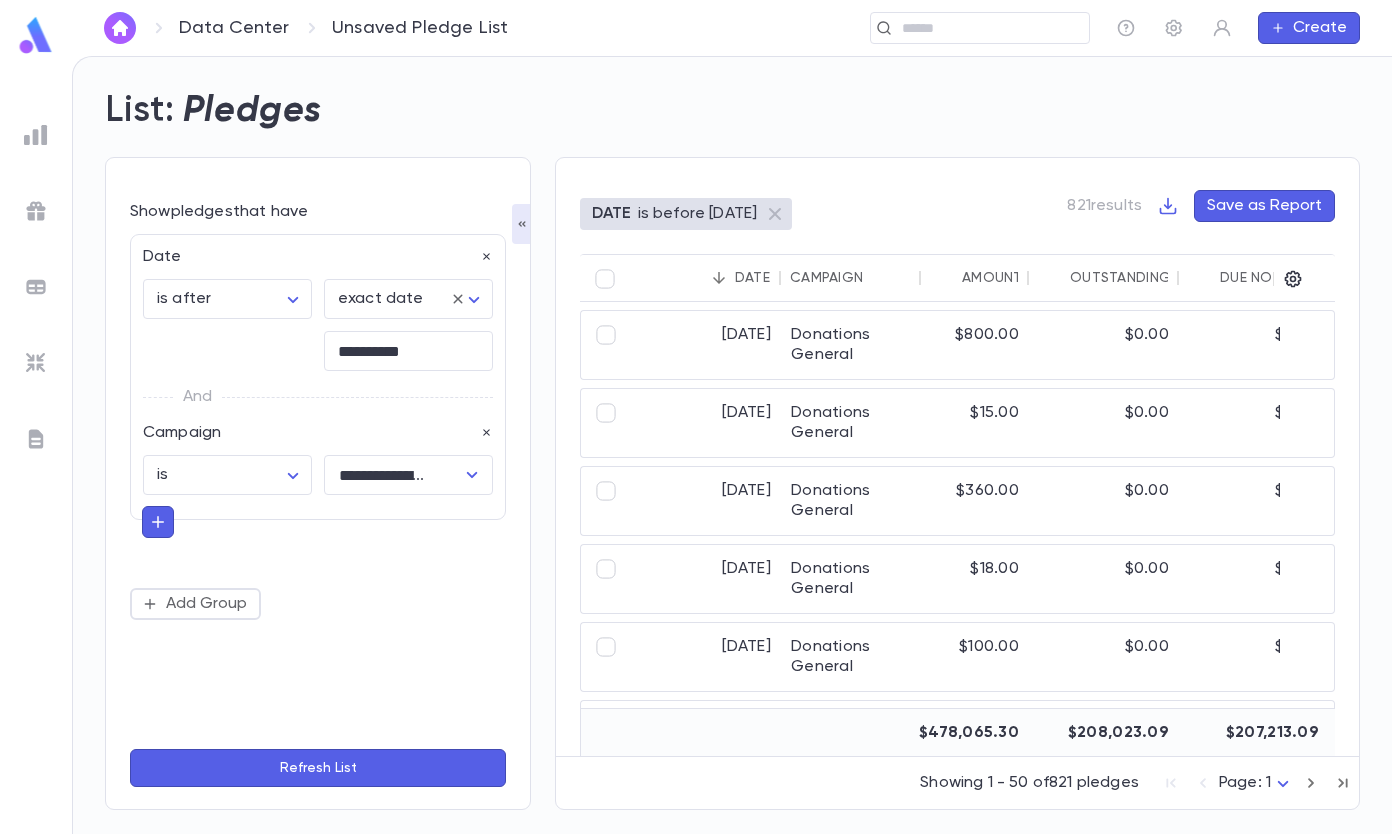 type 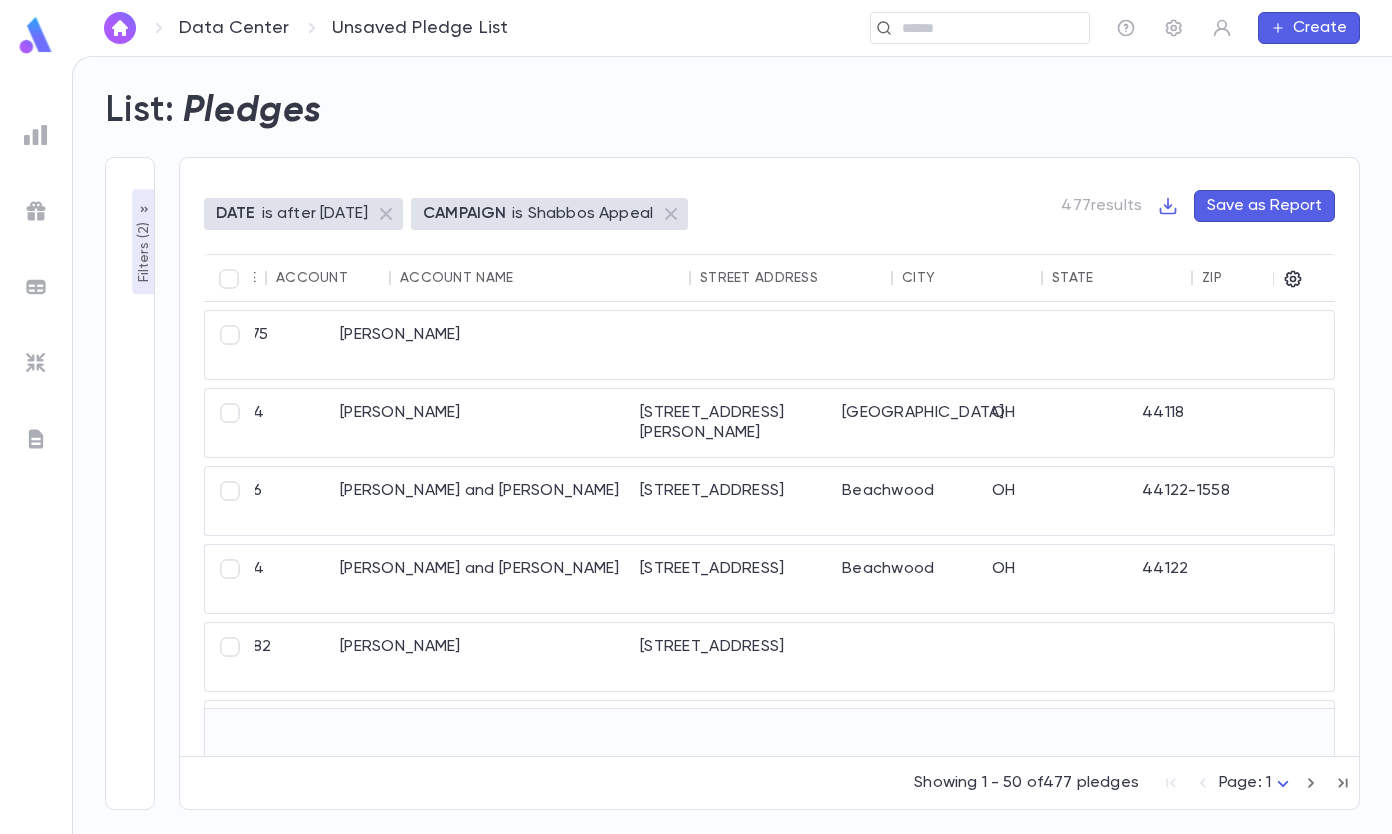 scroll, scrollTop: 0, scrollLeft: 947, axis: horizontal 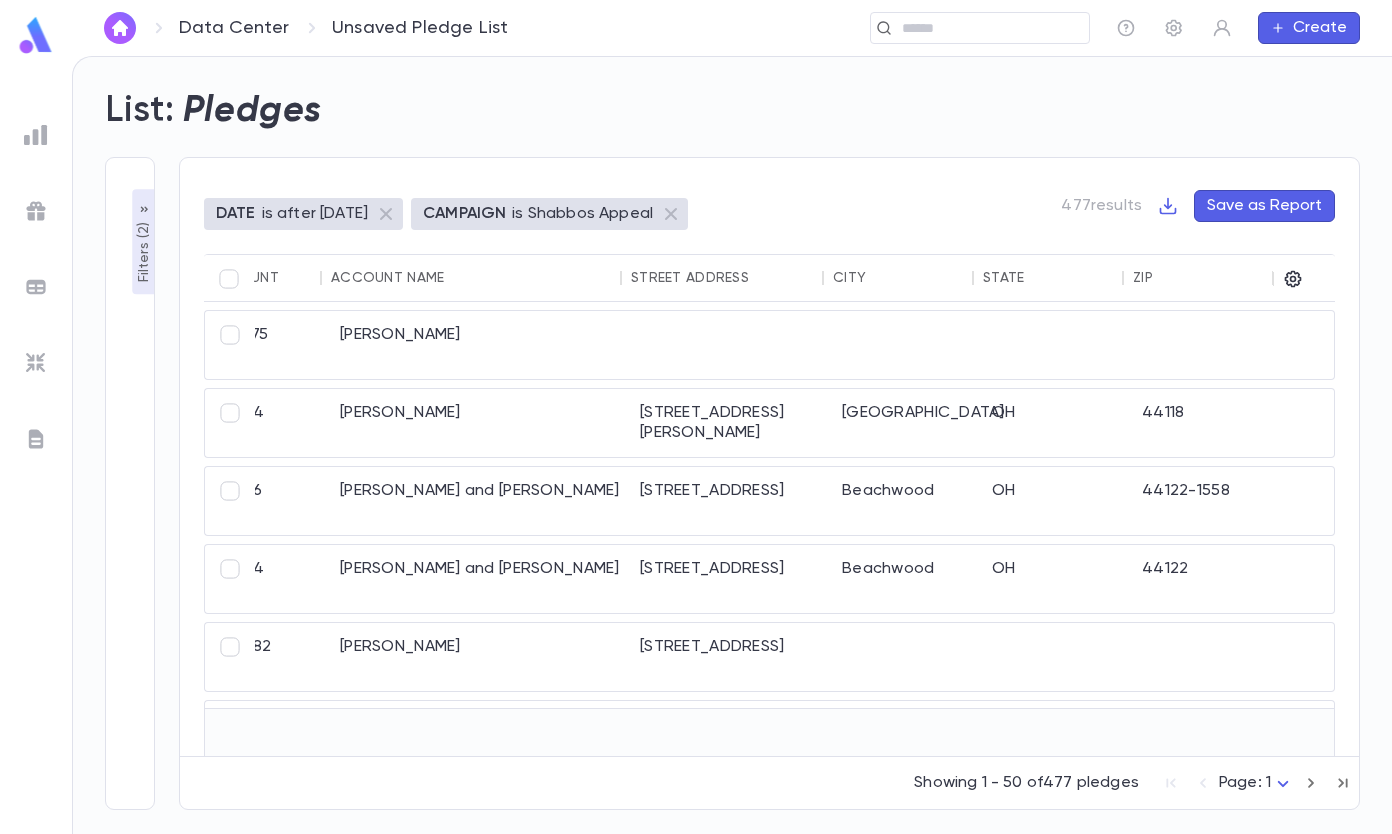 type 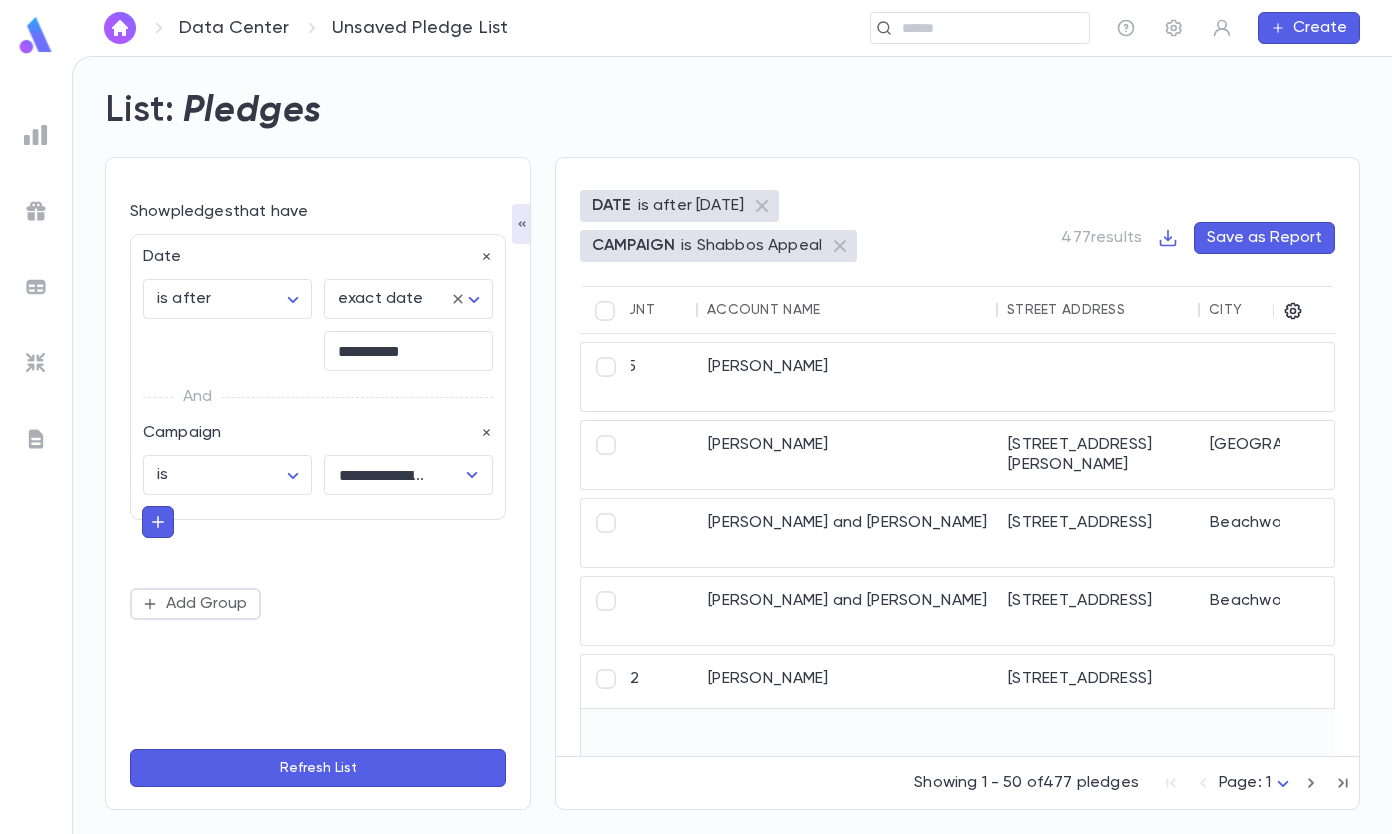 type 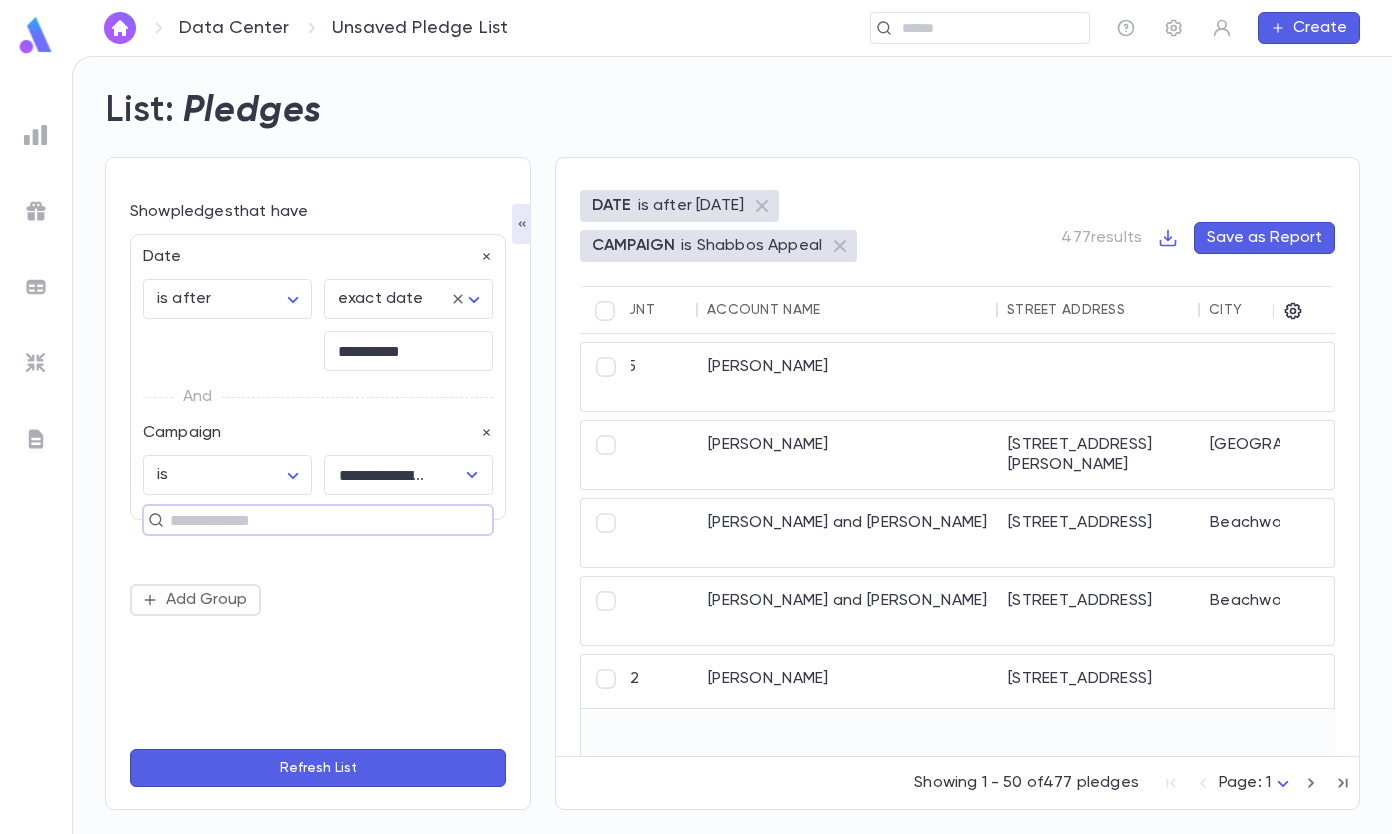 click at bounding box center [309, 520] 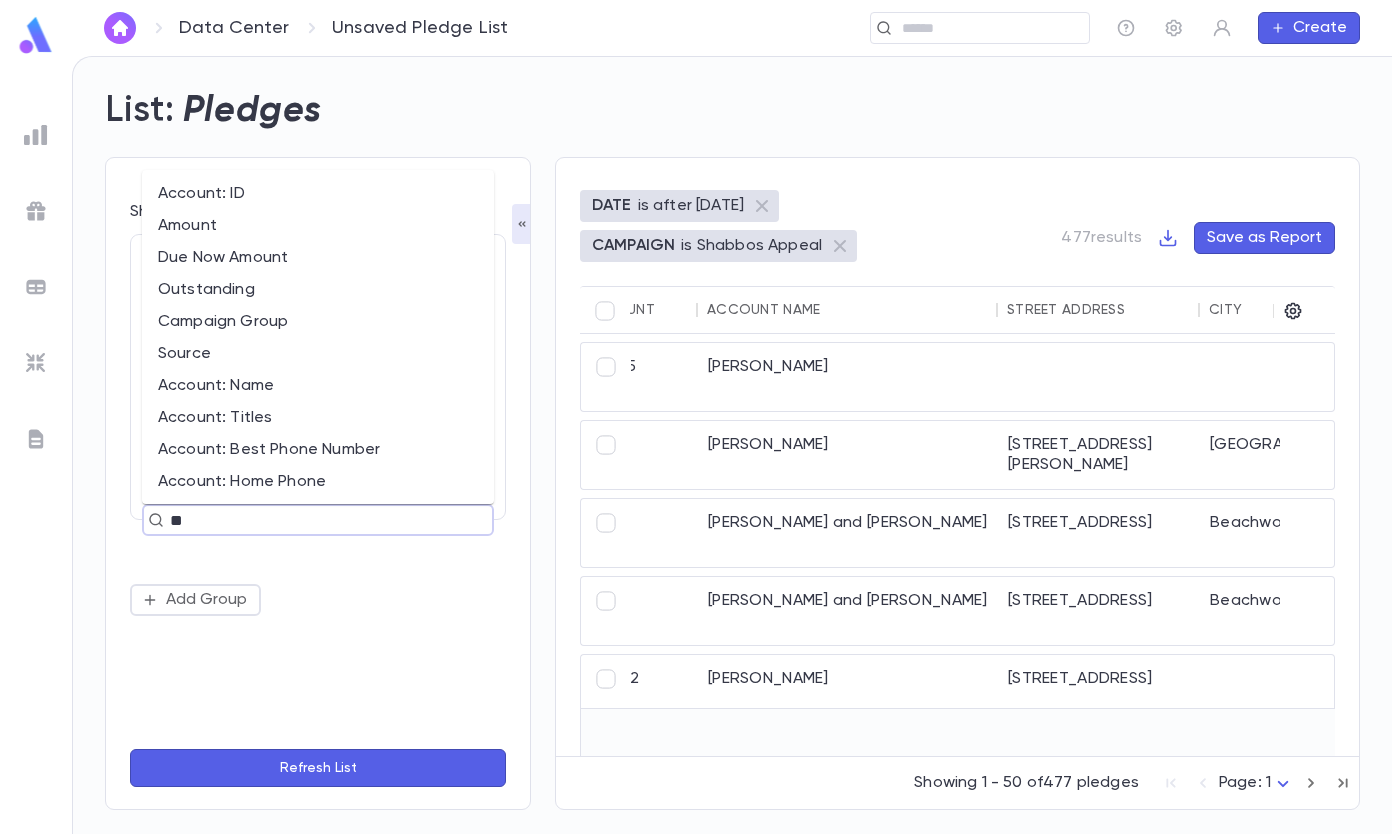 type on "***" 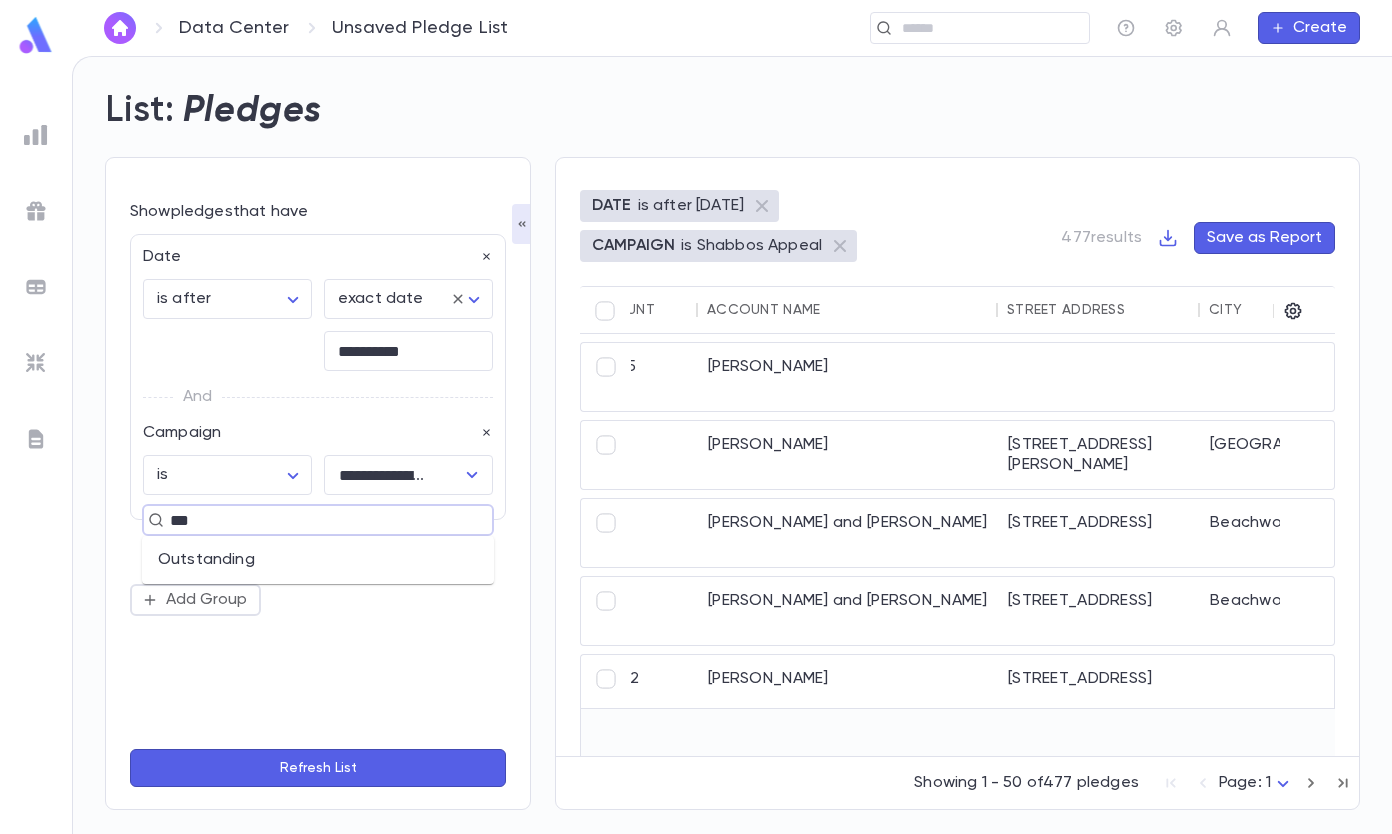 click on "Outstanding" at bounding box center (318, 560) 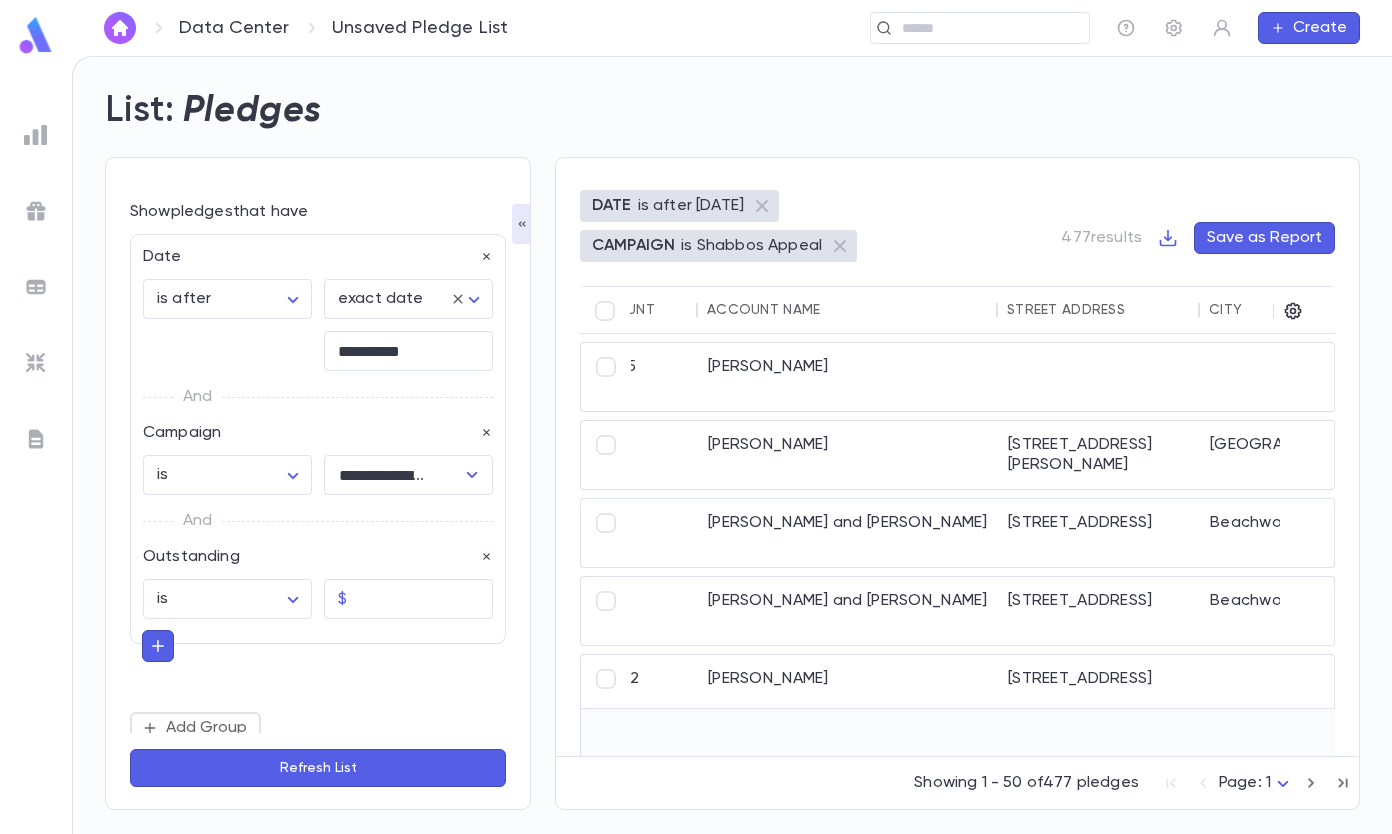 click on "**********" at bounding box center (696, 445) 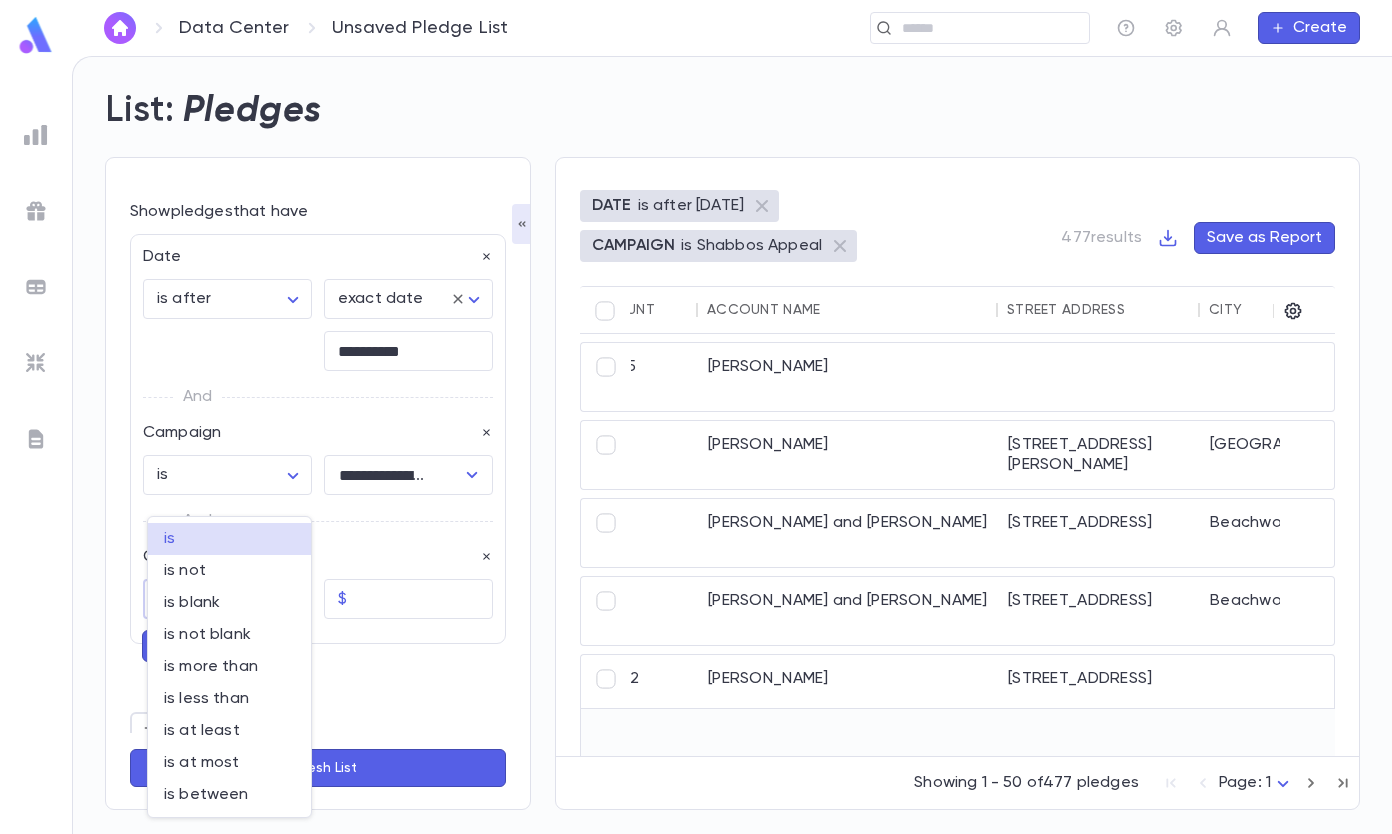 click on "is at least" at bounding box center [229, 731] 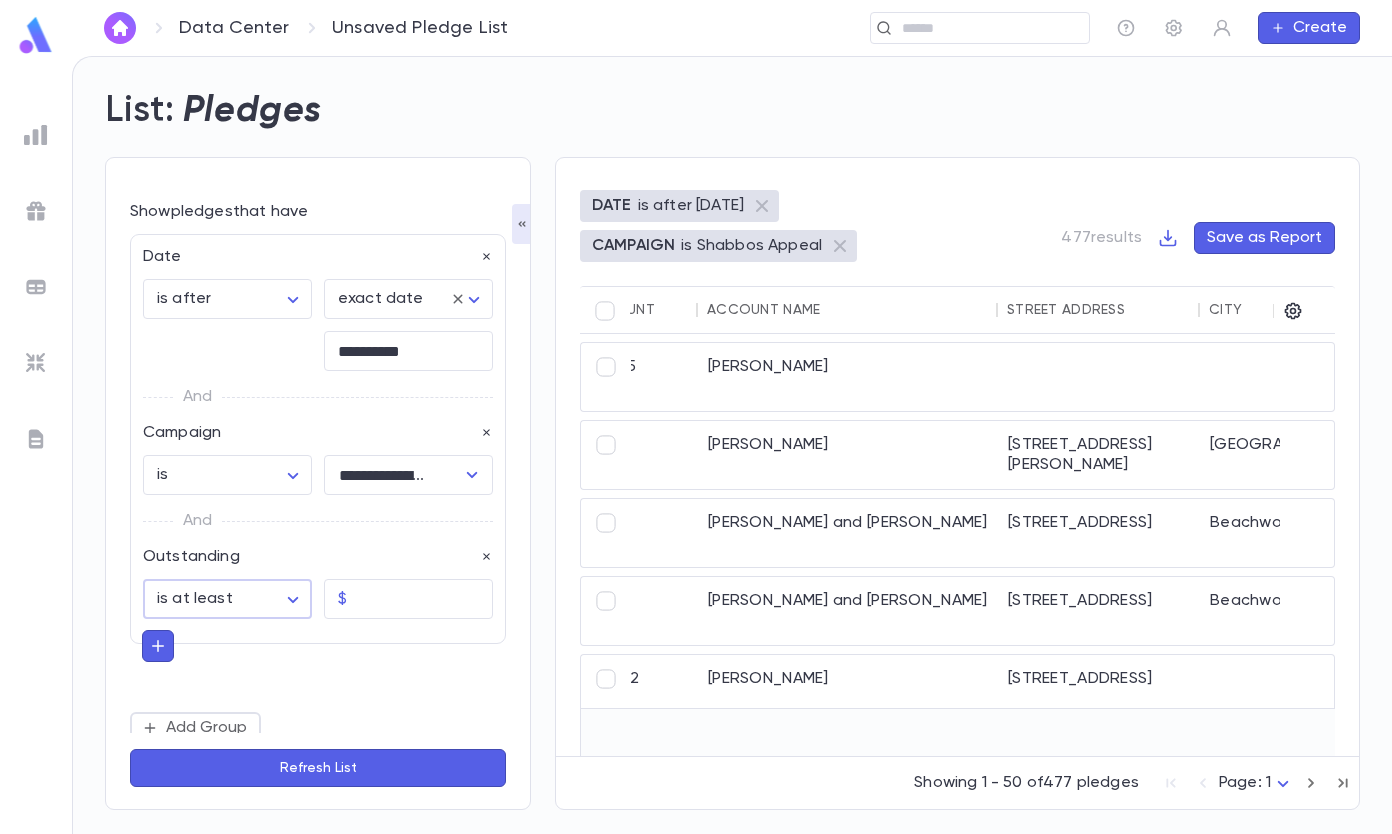 click at bounding box center (424, 599) 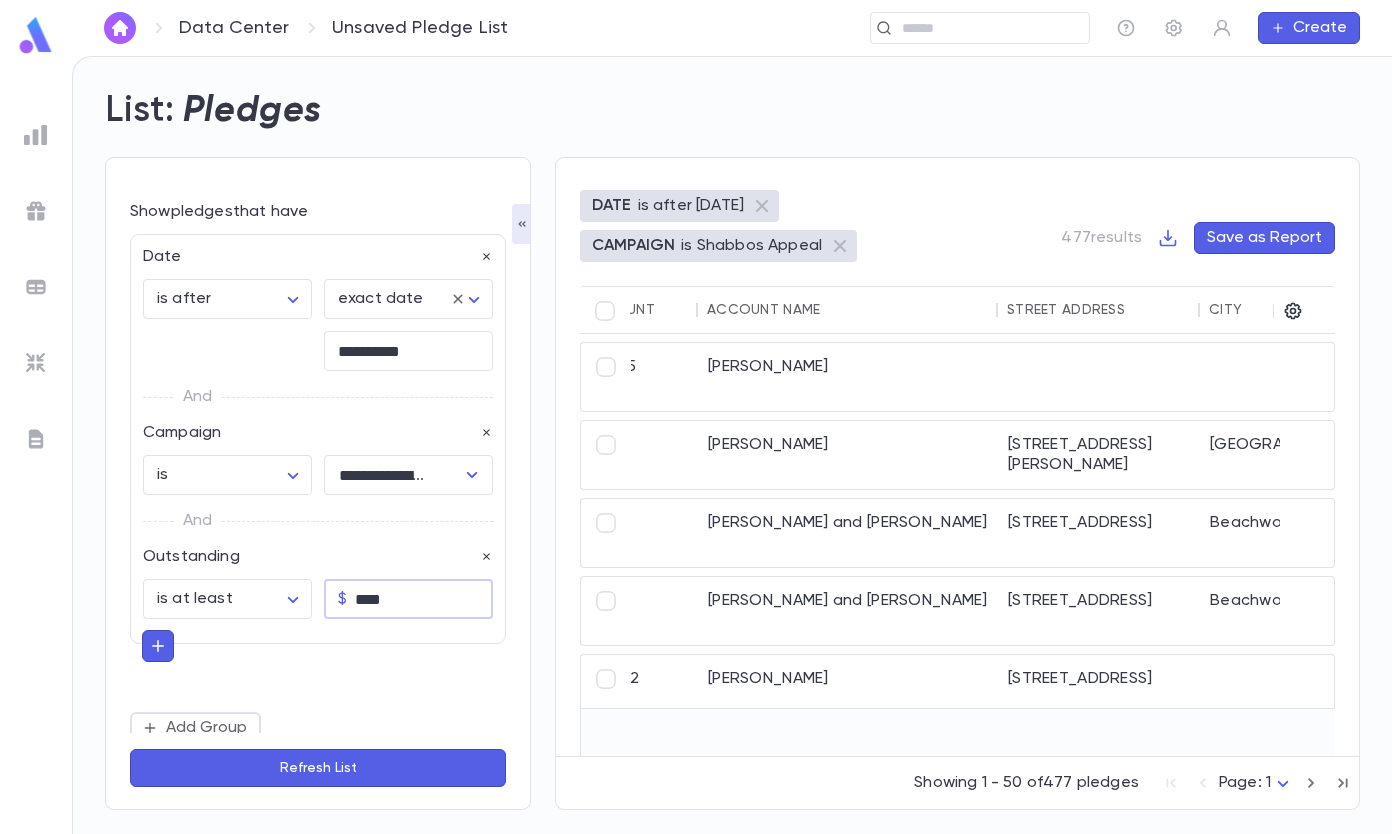 type on "****" 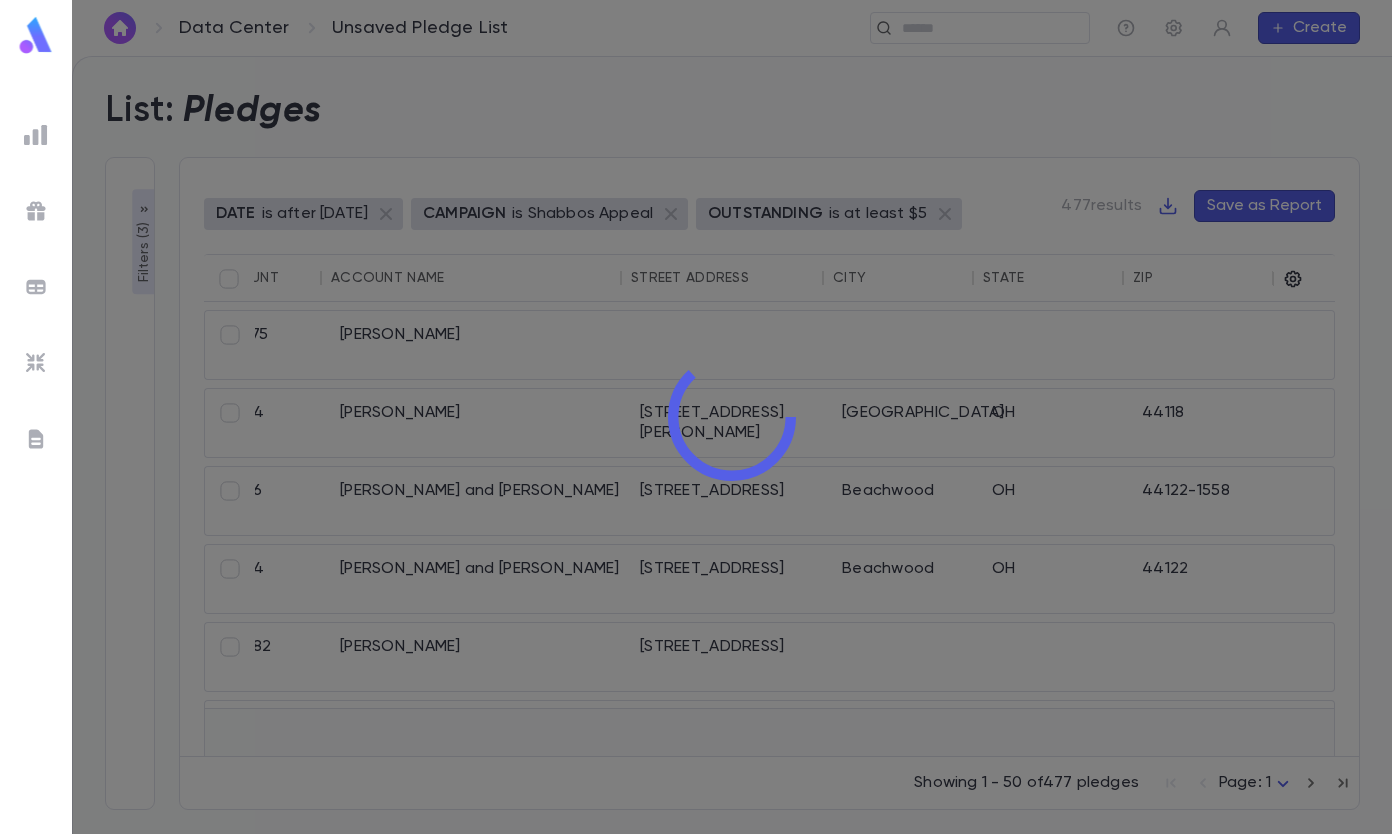 type on "**********" 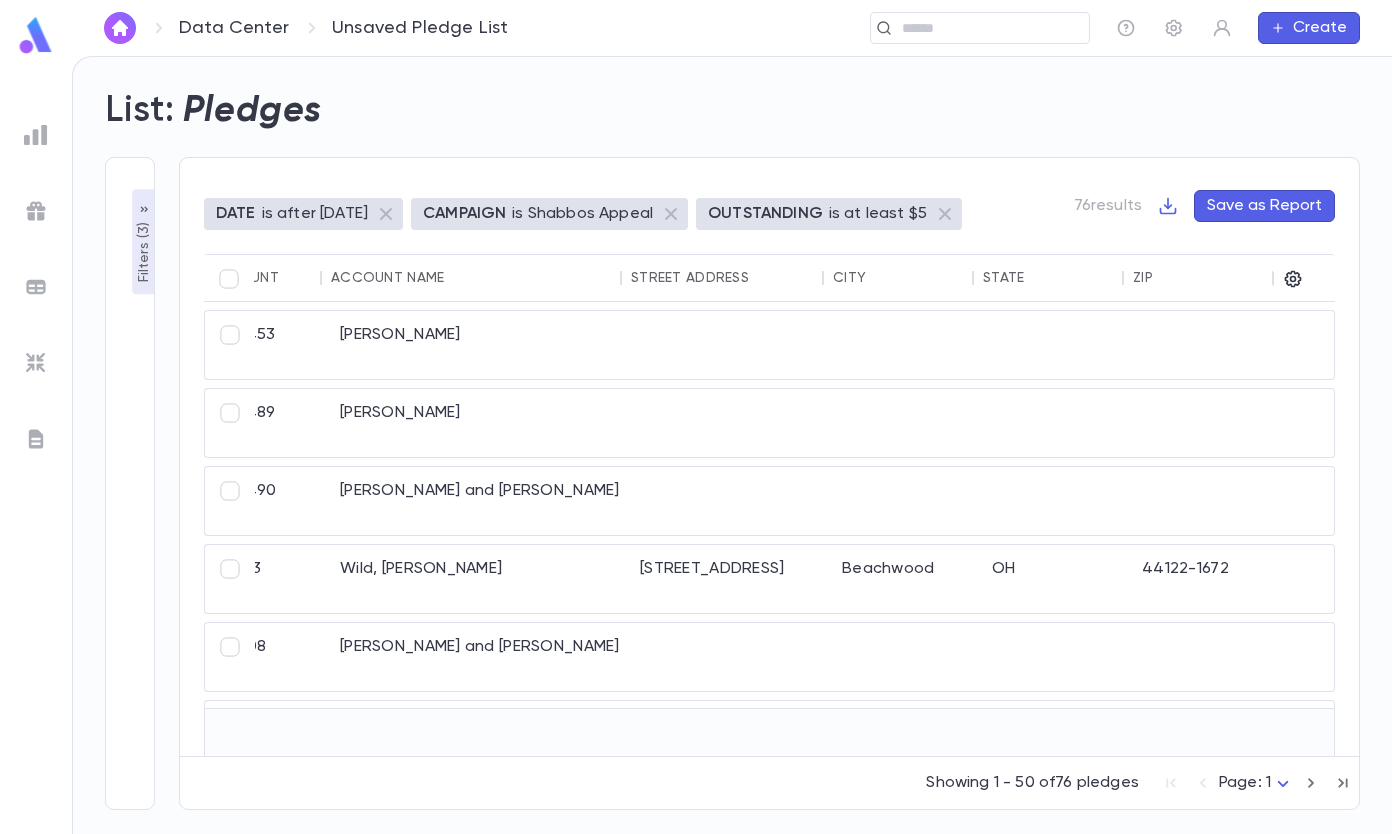 click at bounding box center [1273, 279] 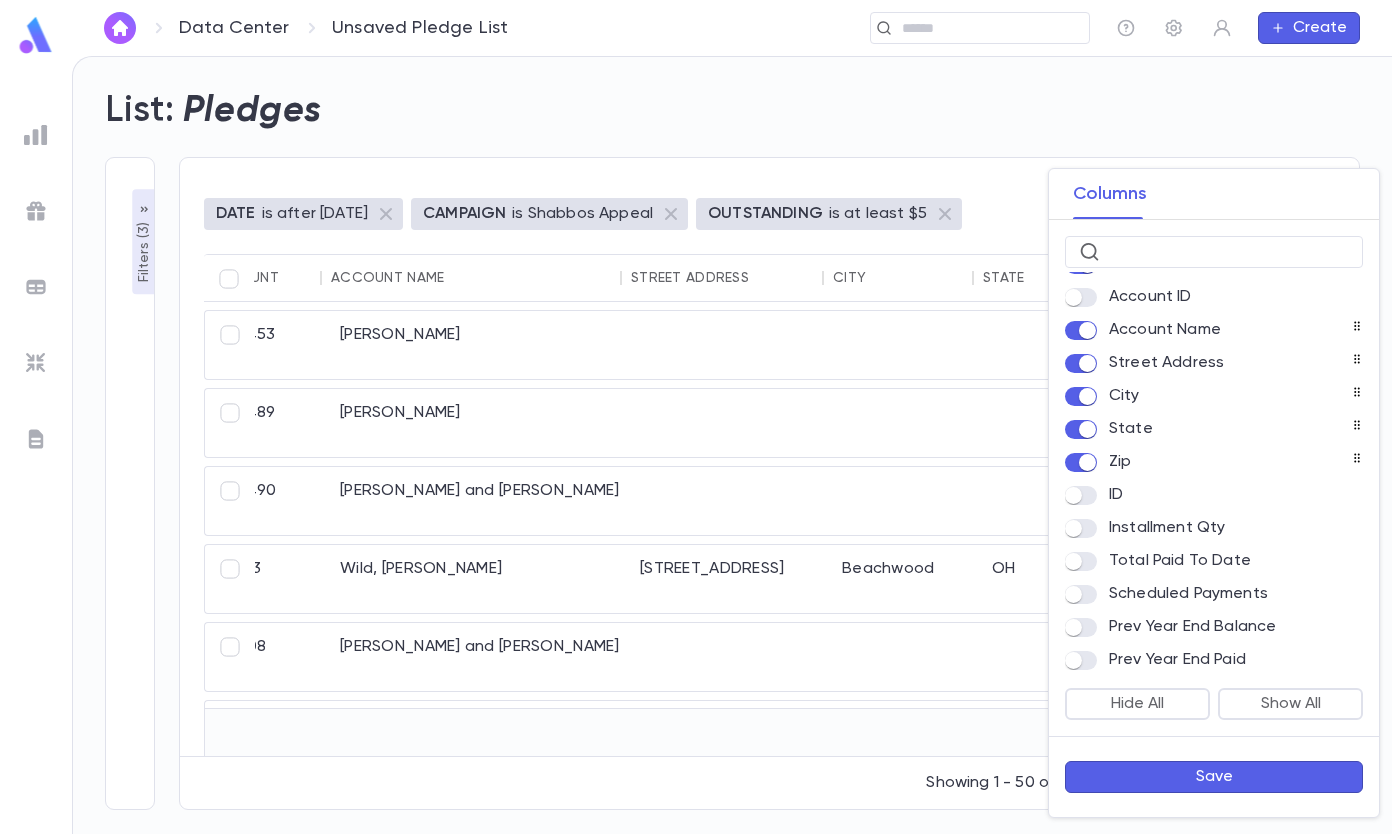 scroll, scrollTop: 200, scrollLeft: 0, axis: vertical 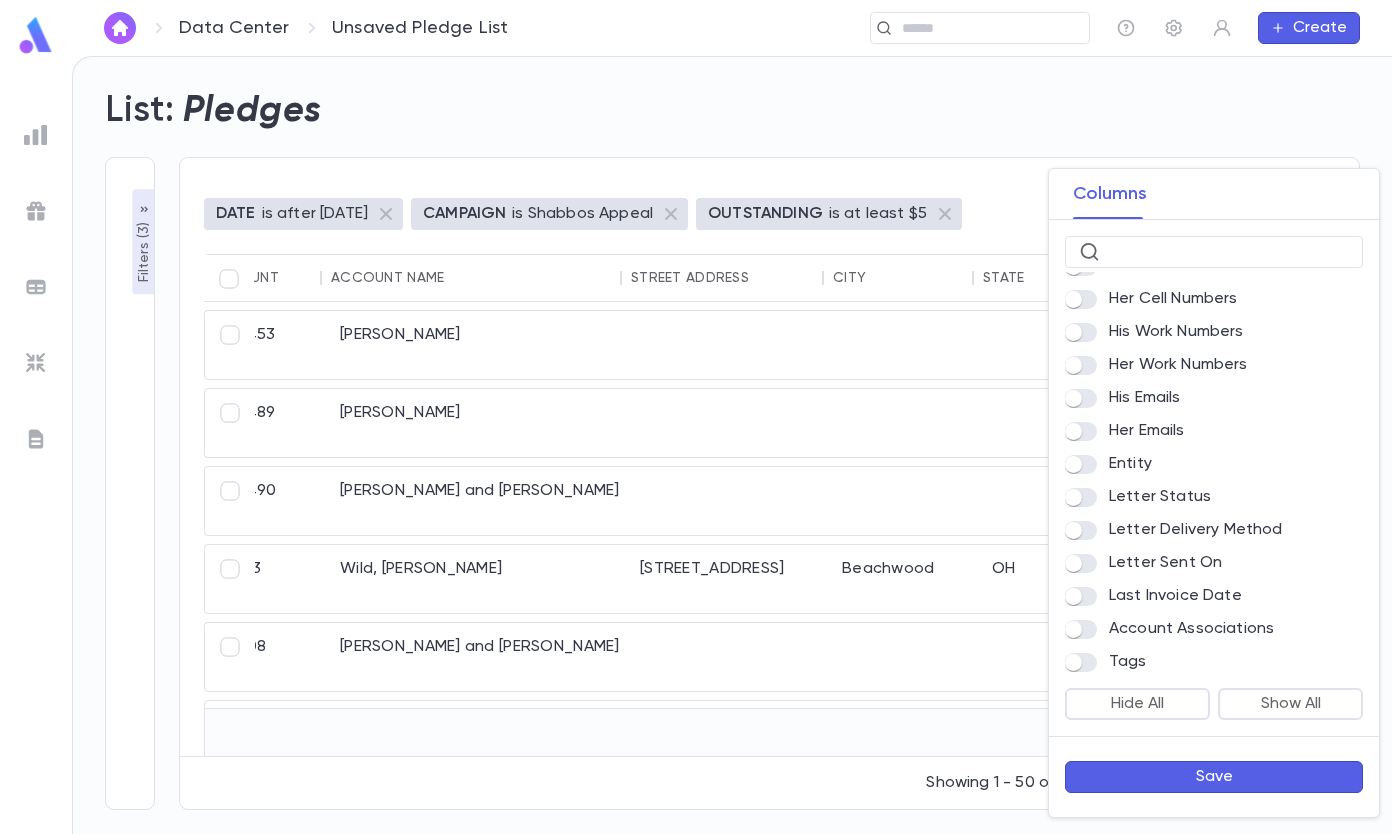 click on "Save" at bounding box center [1214, 777] 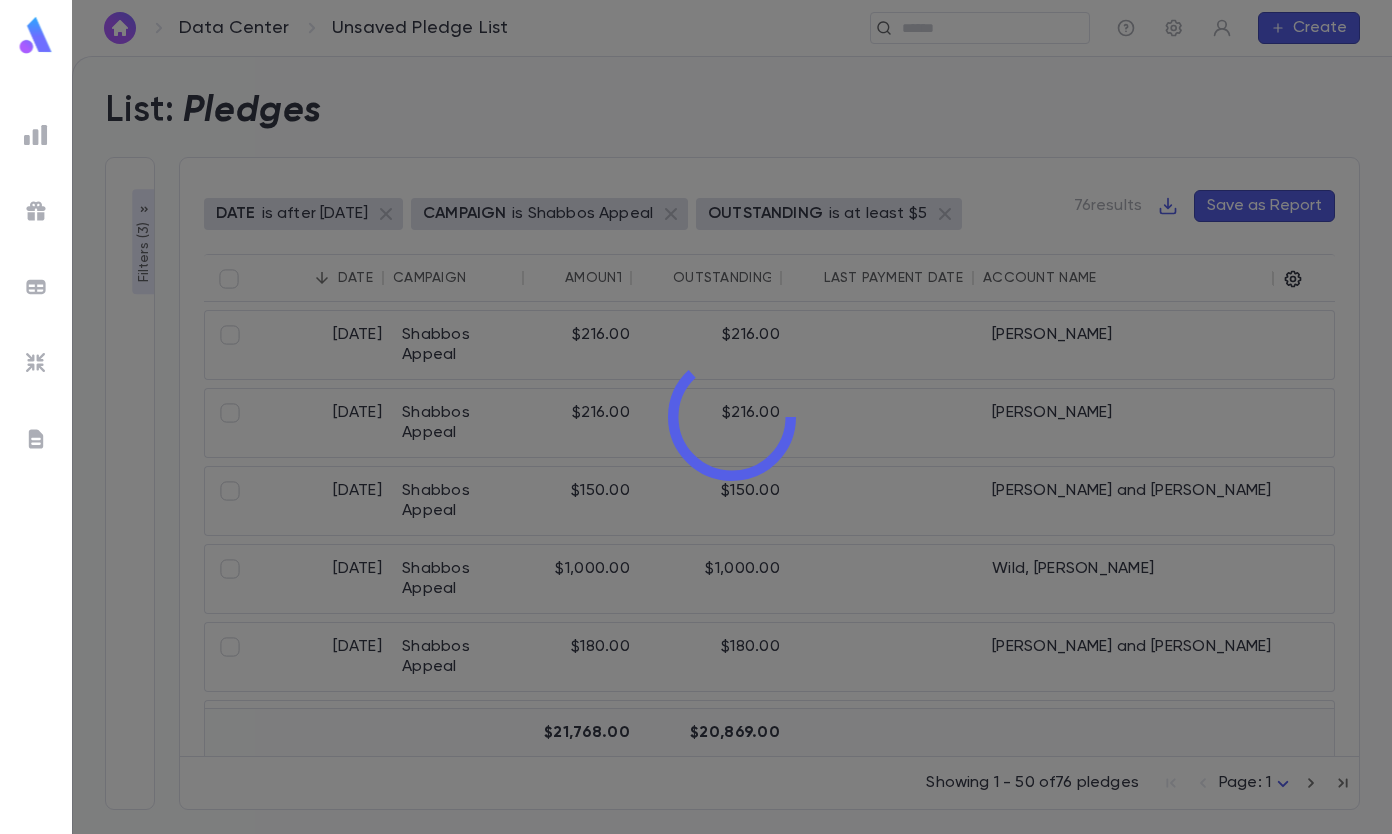 scroll, scrollTop: 0, scrollLeft: 21, axis: horizontal 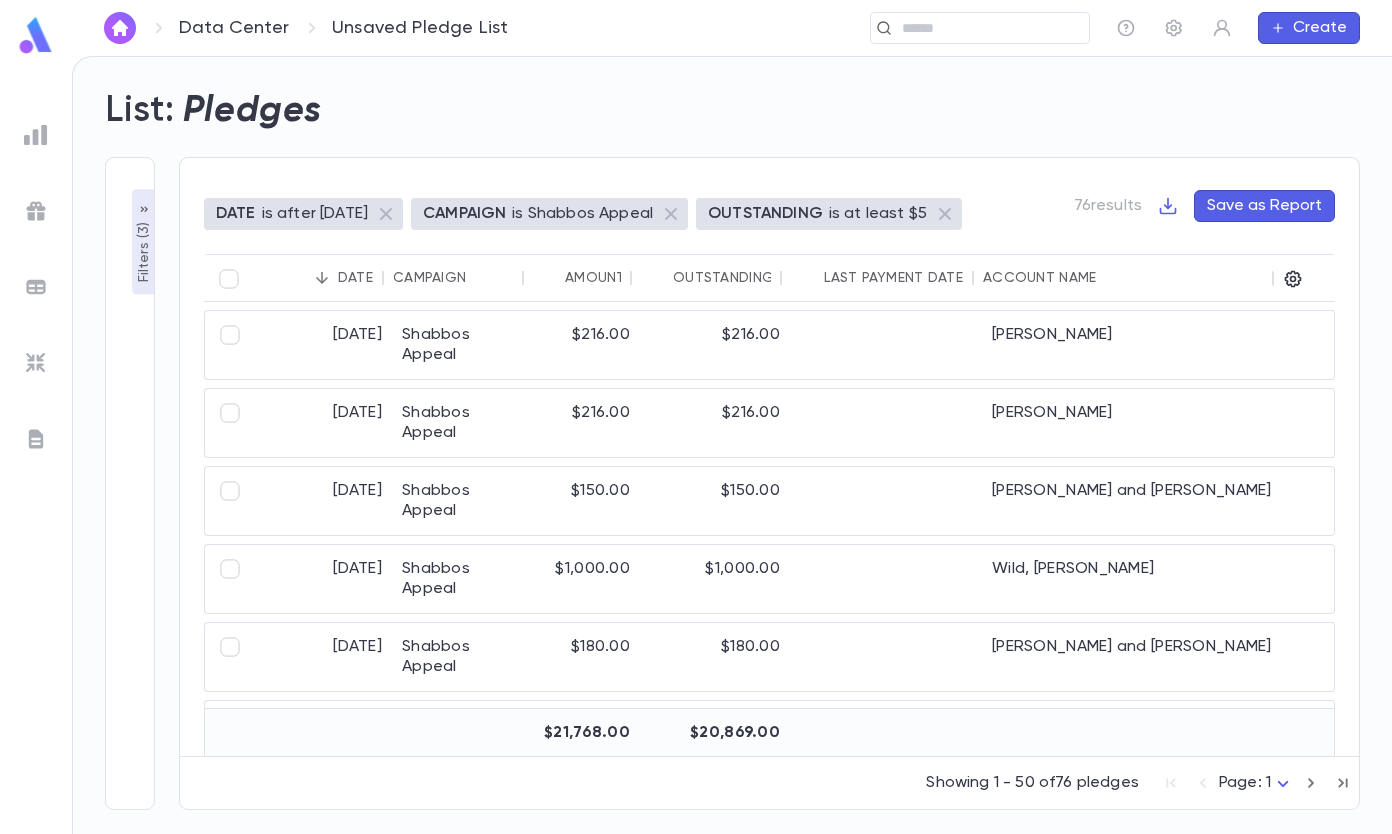 click 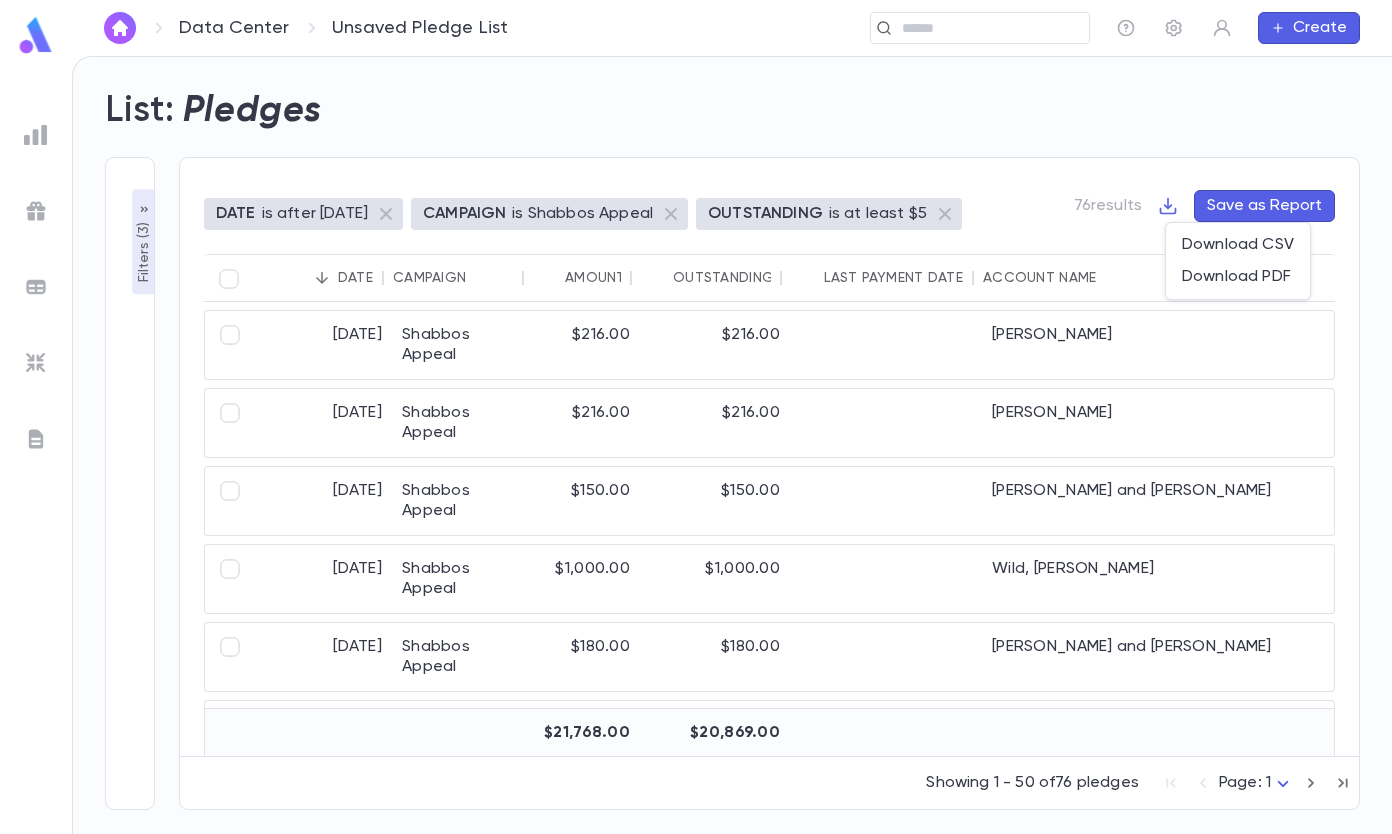 click on "Download CSV" at bounding box center [1238, 245] 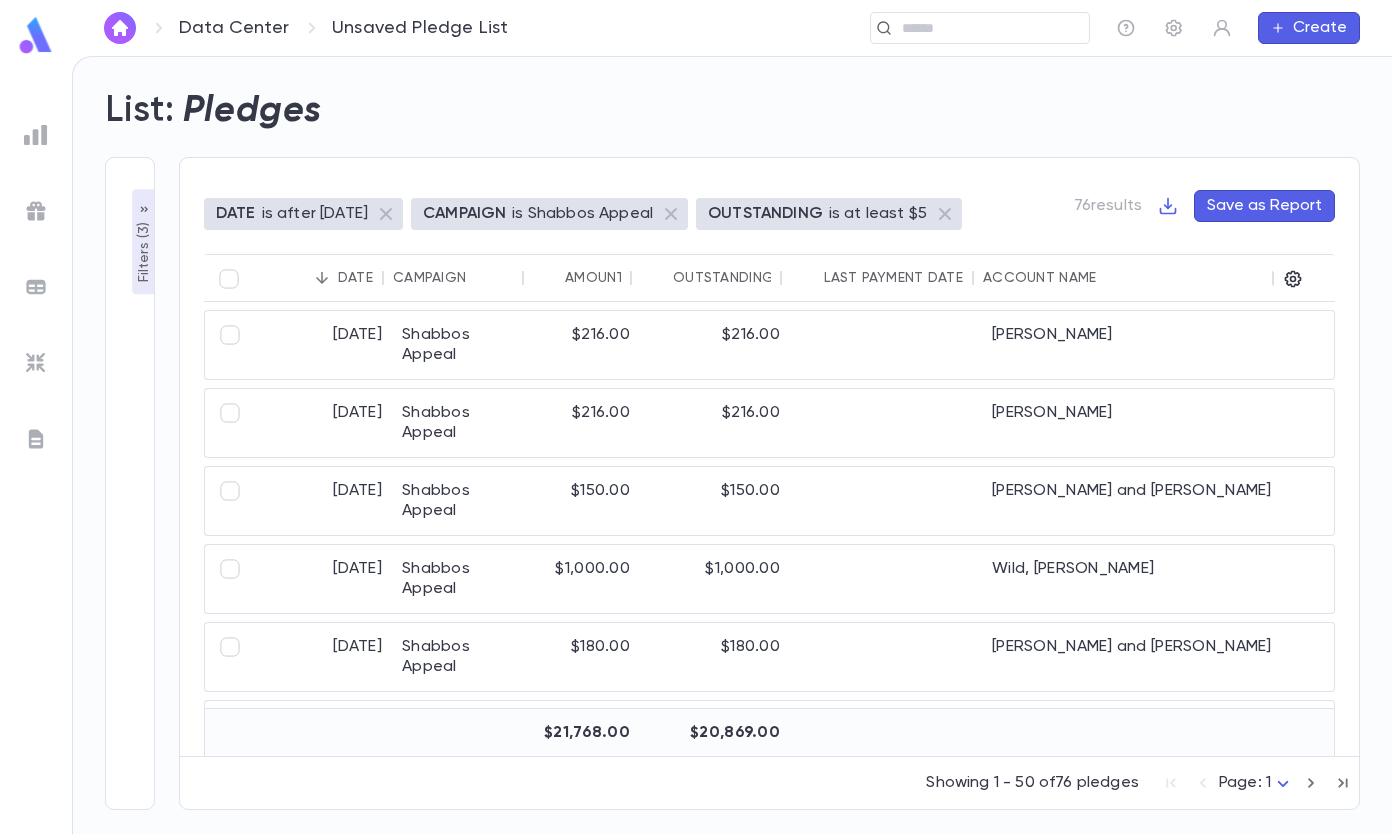 drag, startPoint x: 861, startPoint y: 111, endPoint x: 890, endPoint y: 53, distance: 64.84597 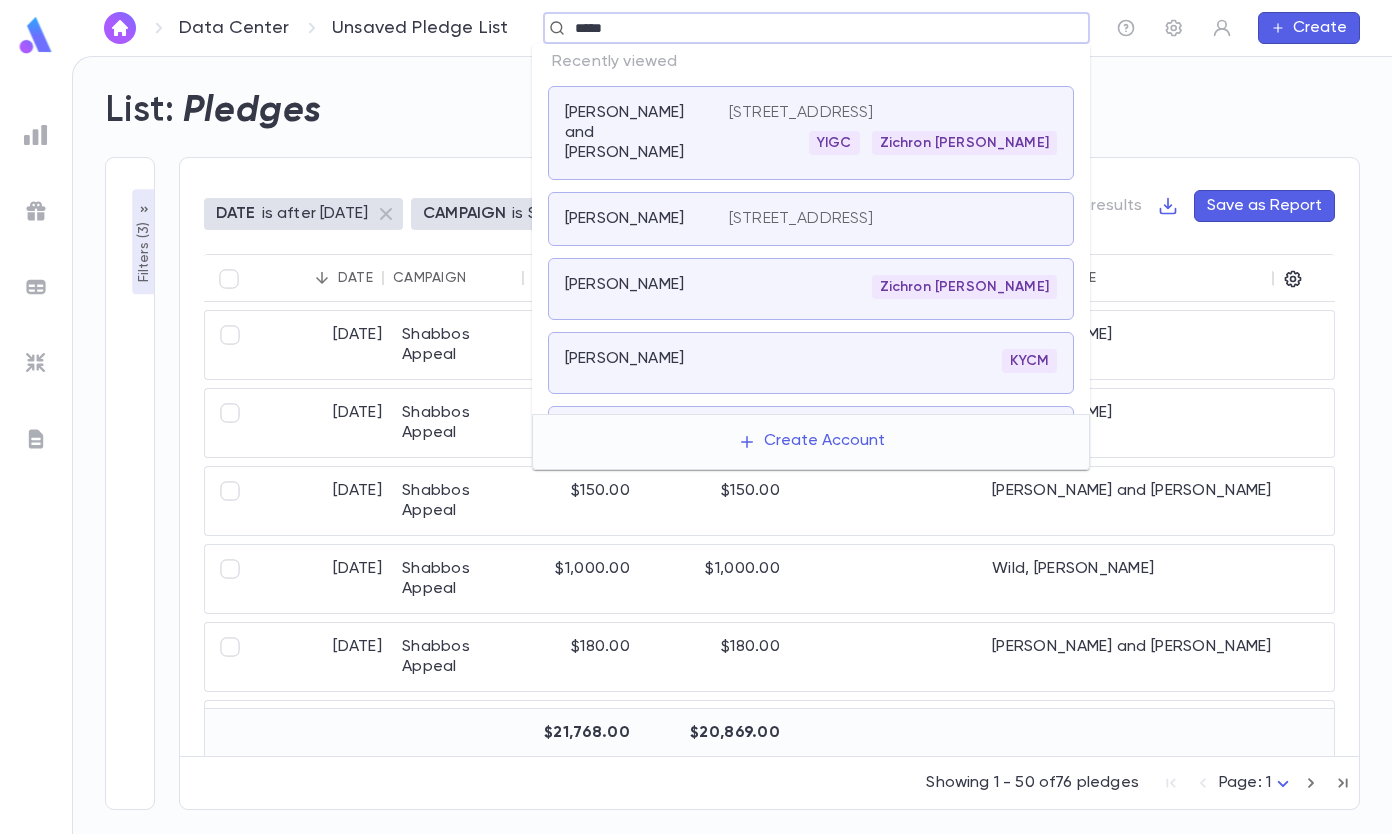 type on "*****" 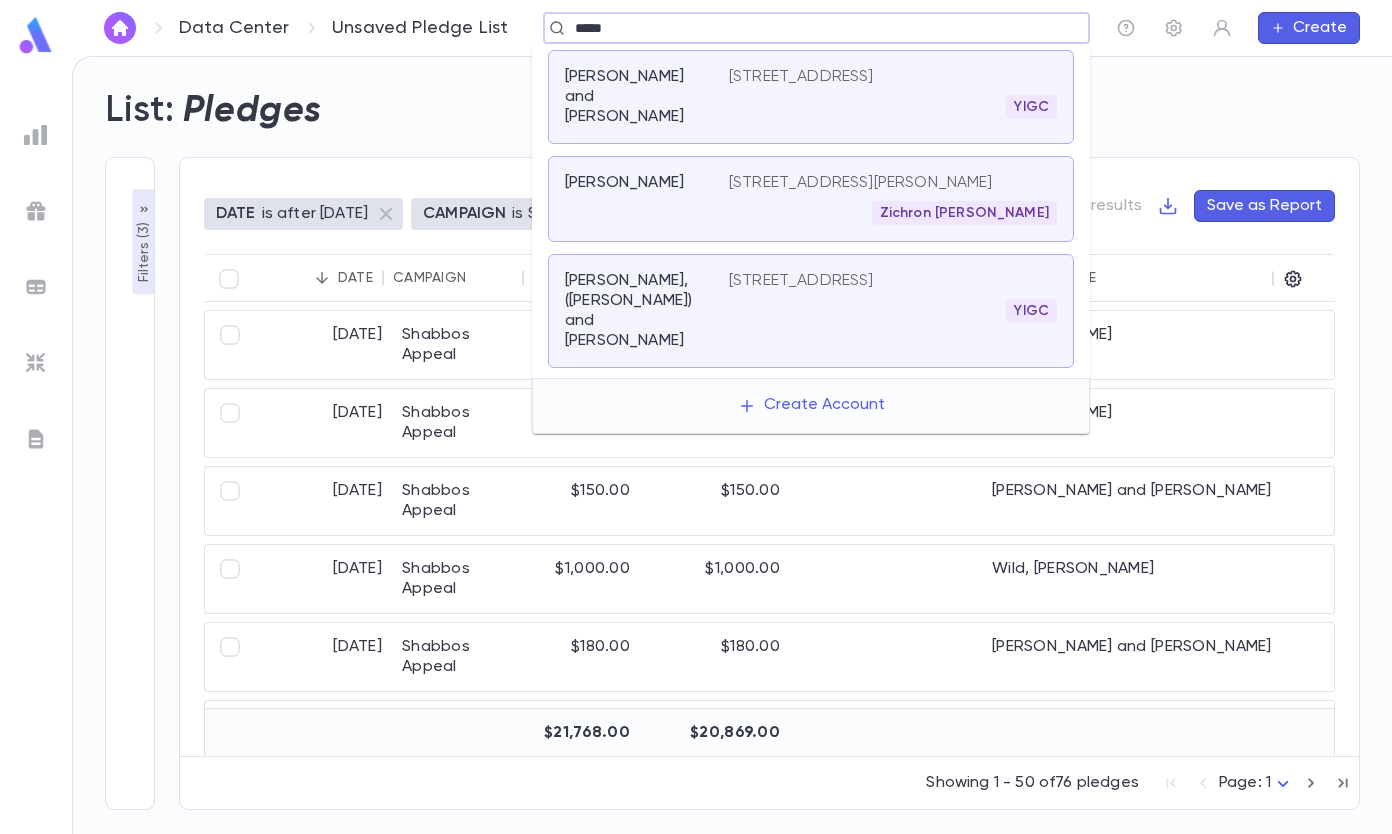 click on "[STREET_ADDRESS][PERSON_NAME]" at bounding box center [861, 183] 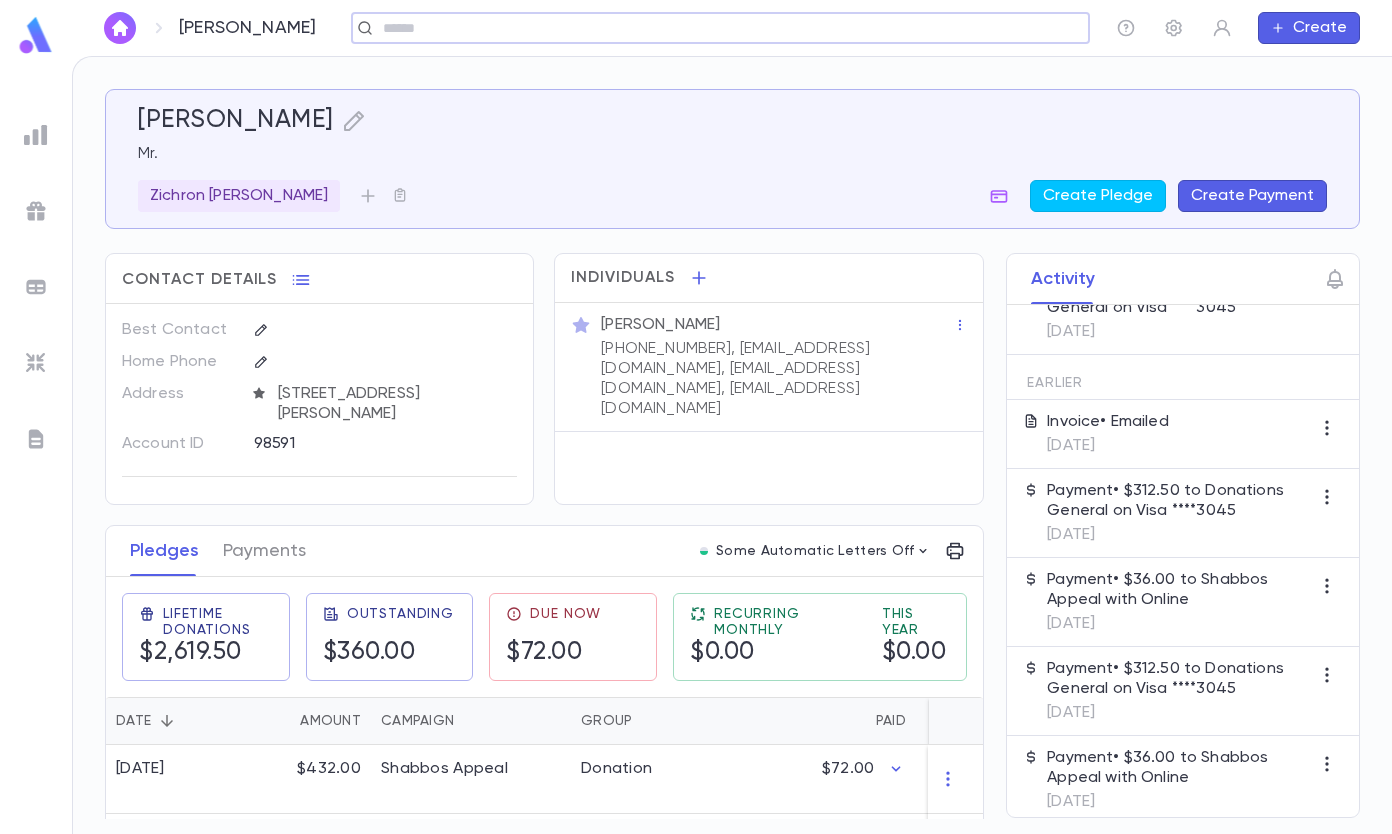 scroll, scrollTop: 200, scrollLeft: 0, axis: vertical 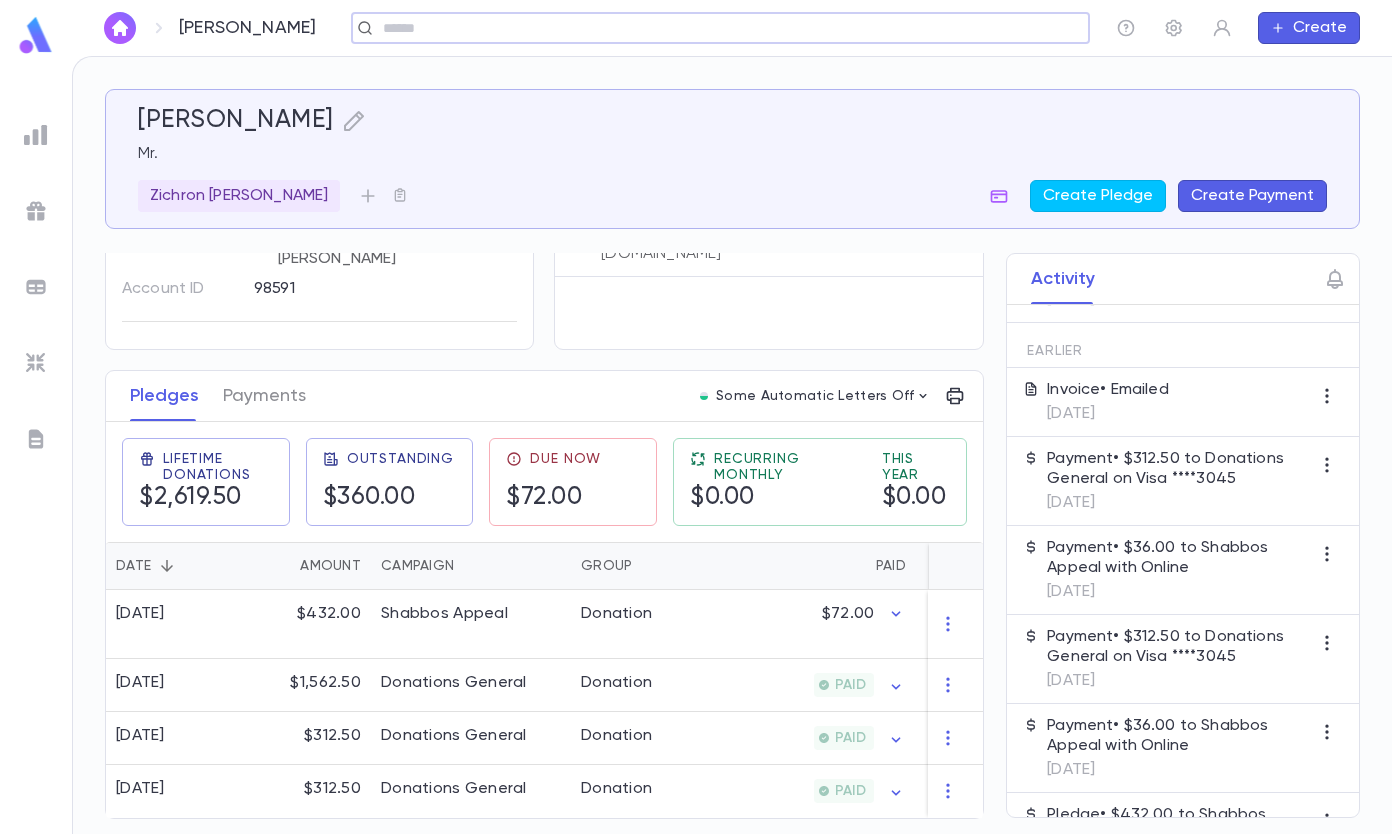 click on "Payments" at bounding box center (264, 396) 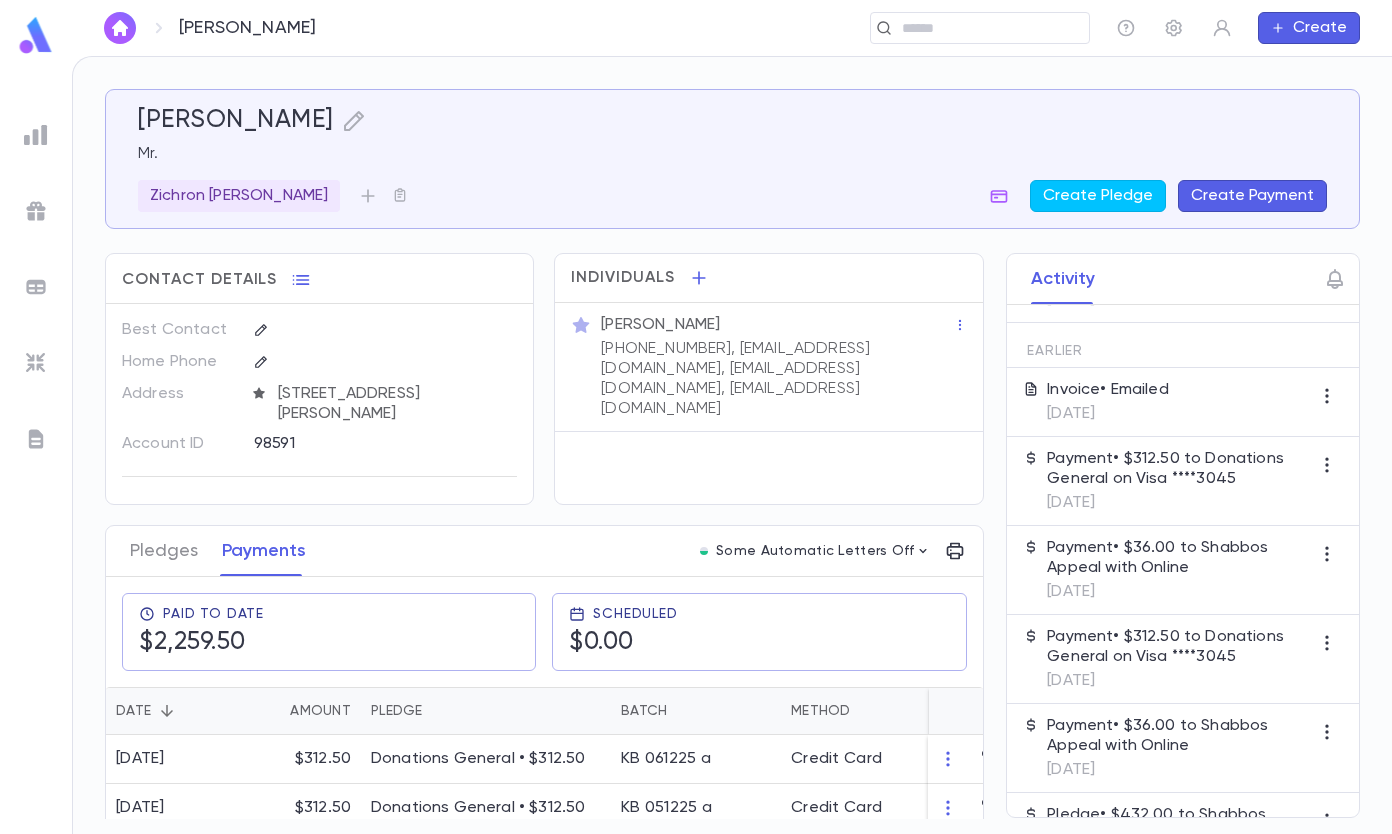 scroll, scrollTop: 366, scrollLeft: 0, axis: vertical 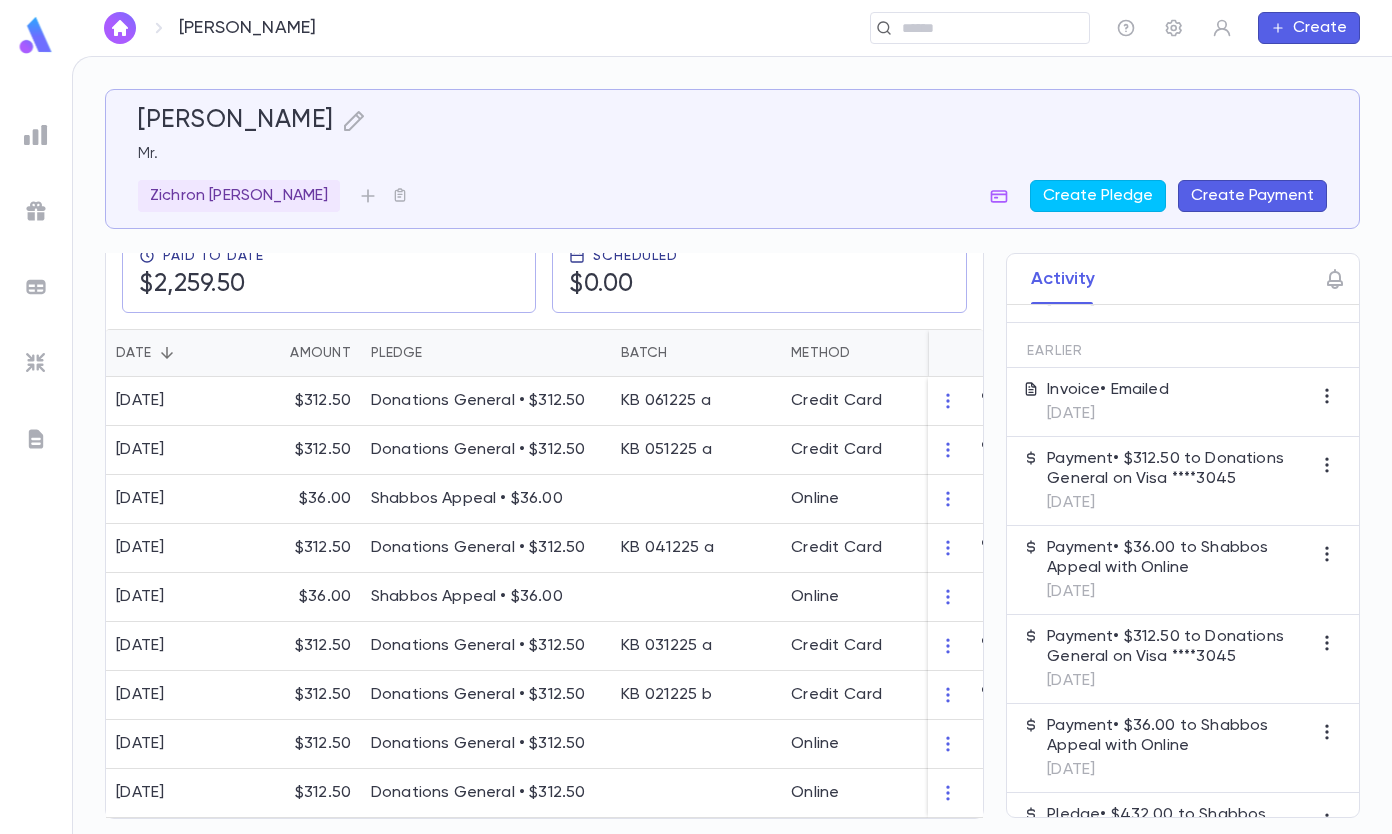 click on "Create Payment" at bounding box center (1252, 196) 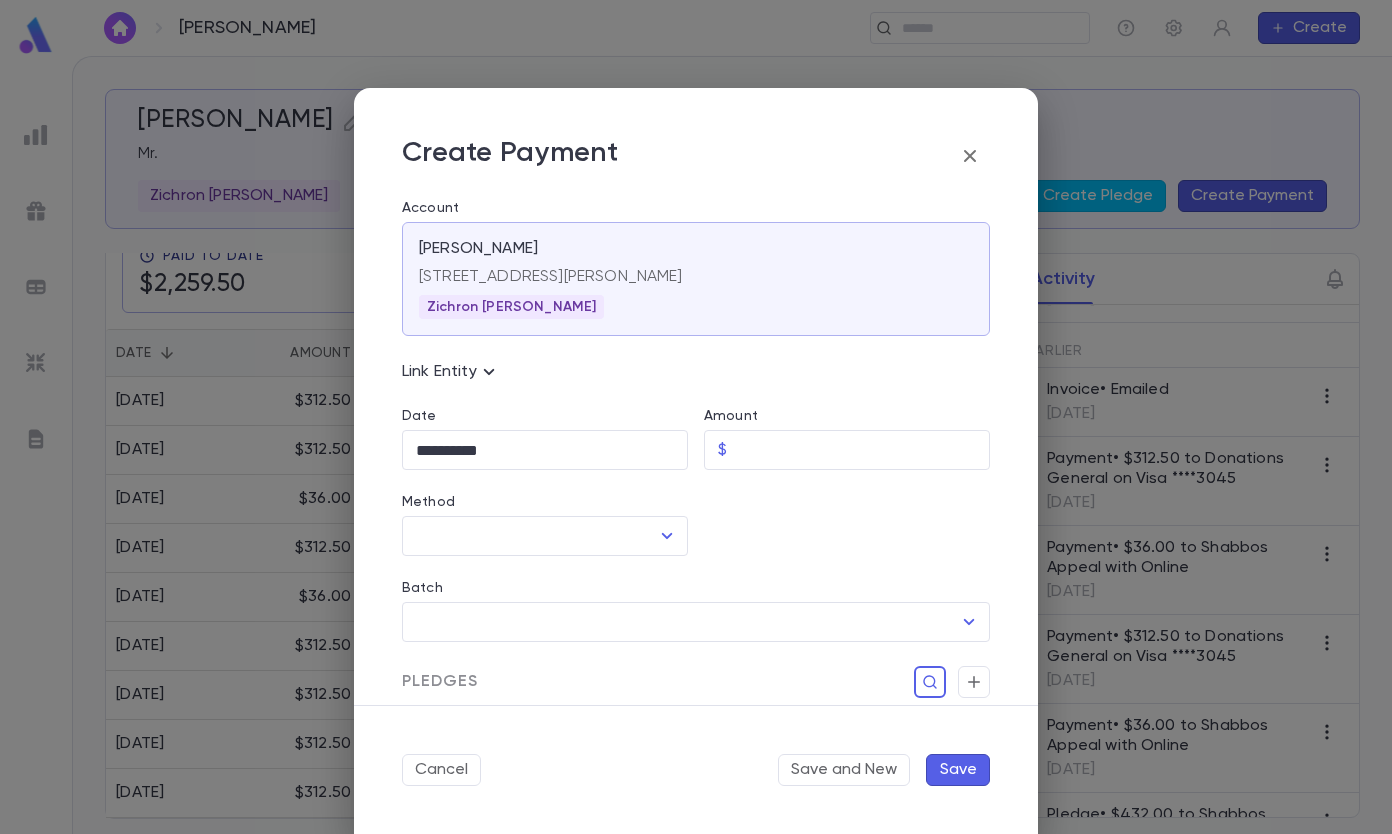 click on "**********" at bounding box center [545, 450] 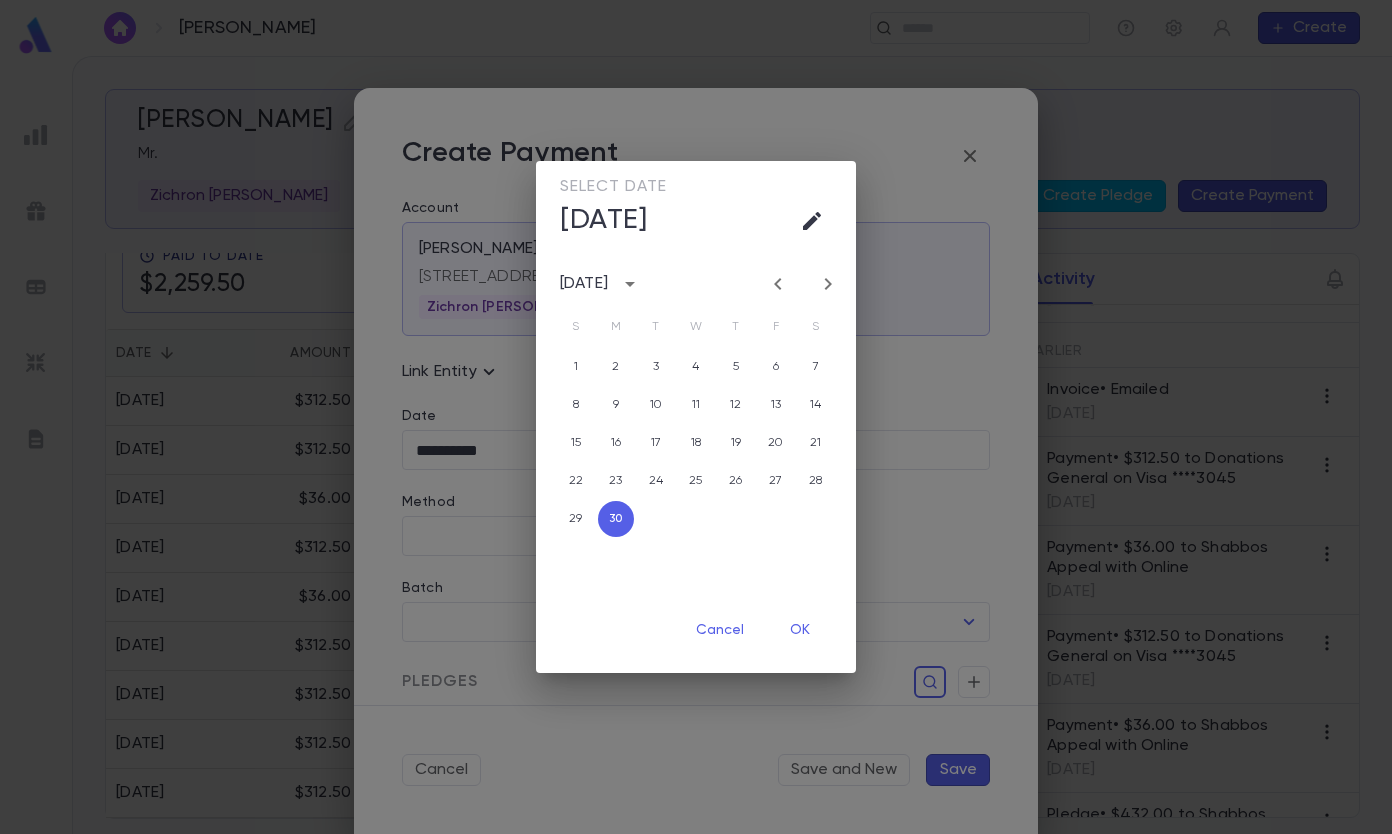 click 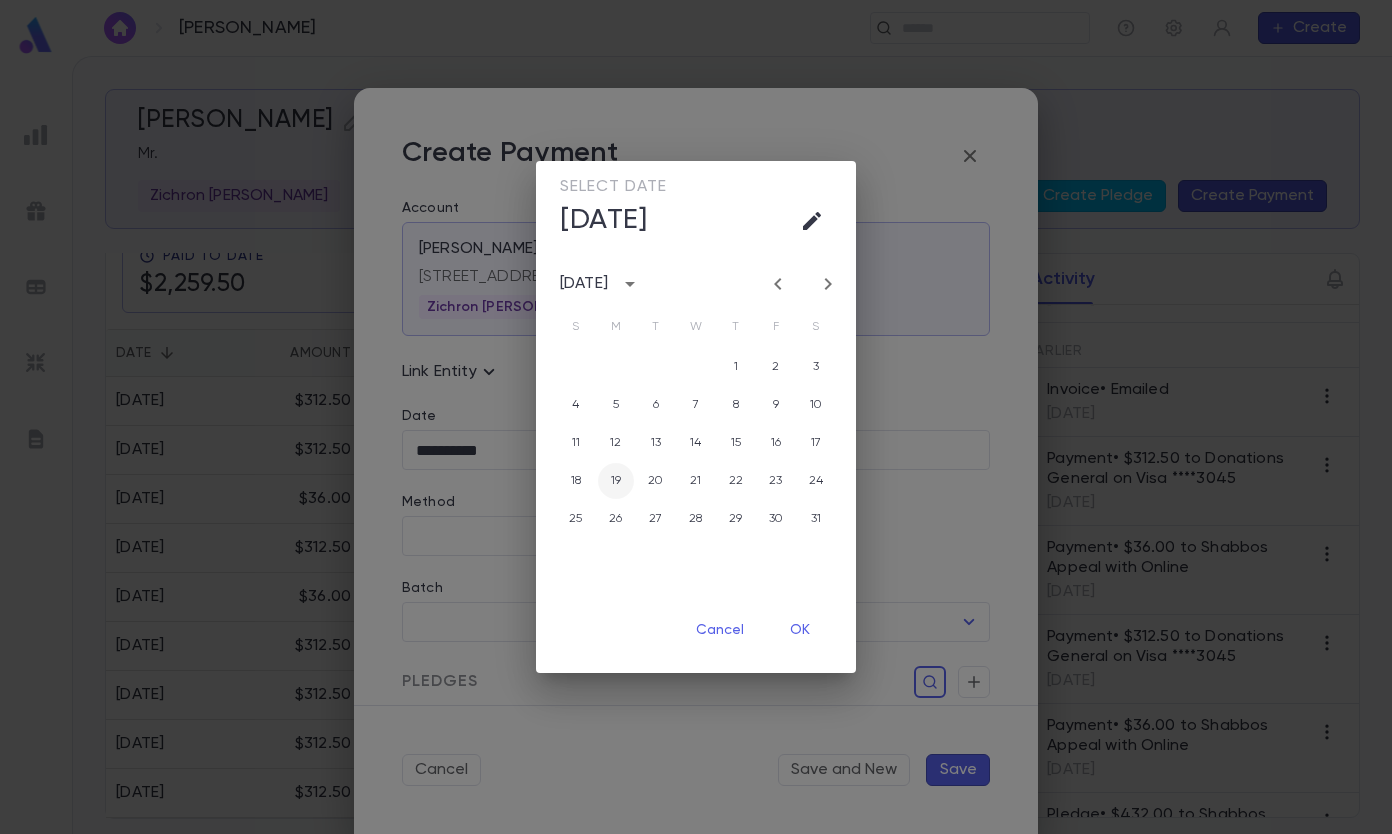 click on "19" at bounding box center [616, 481] 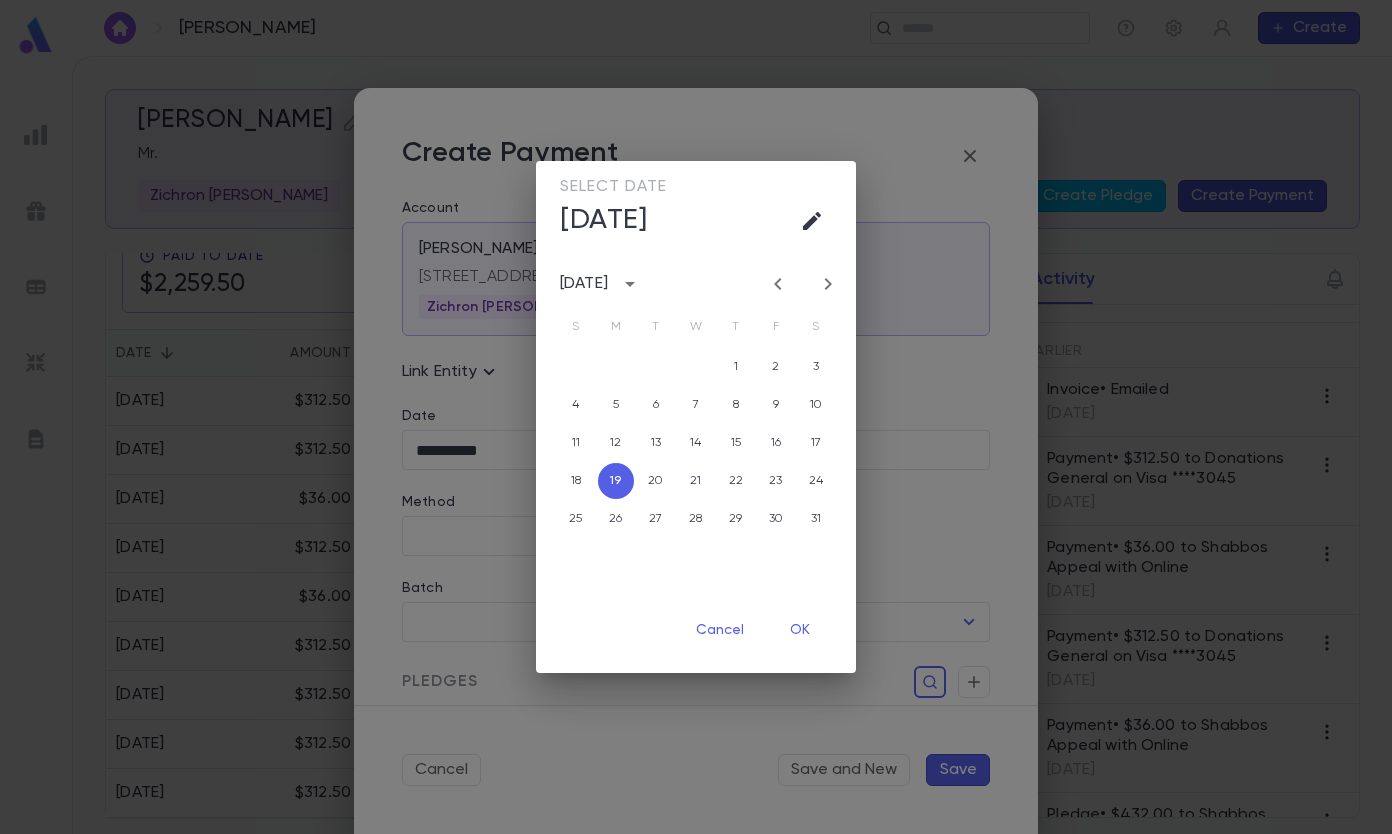 click on "OK" at bounding box center [800, 630] 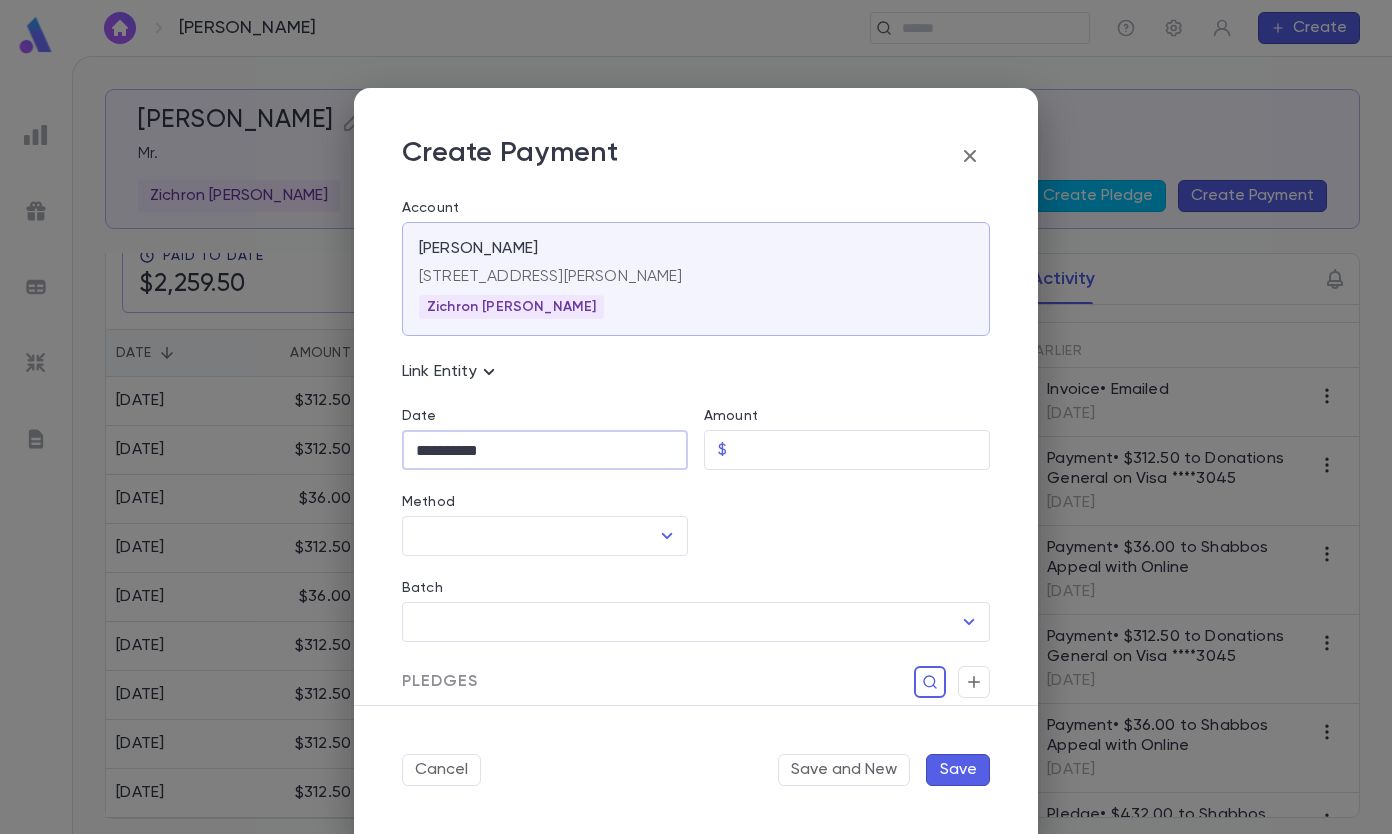 click on "Amount" at bounding box center (862, 450) 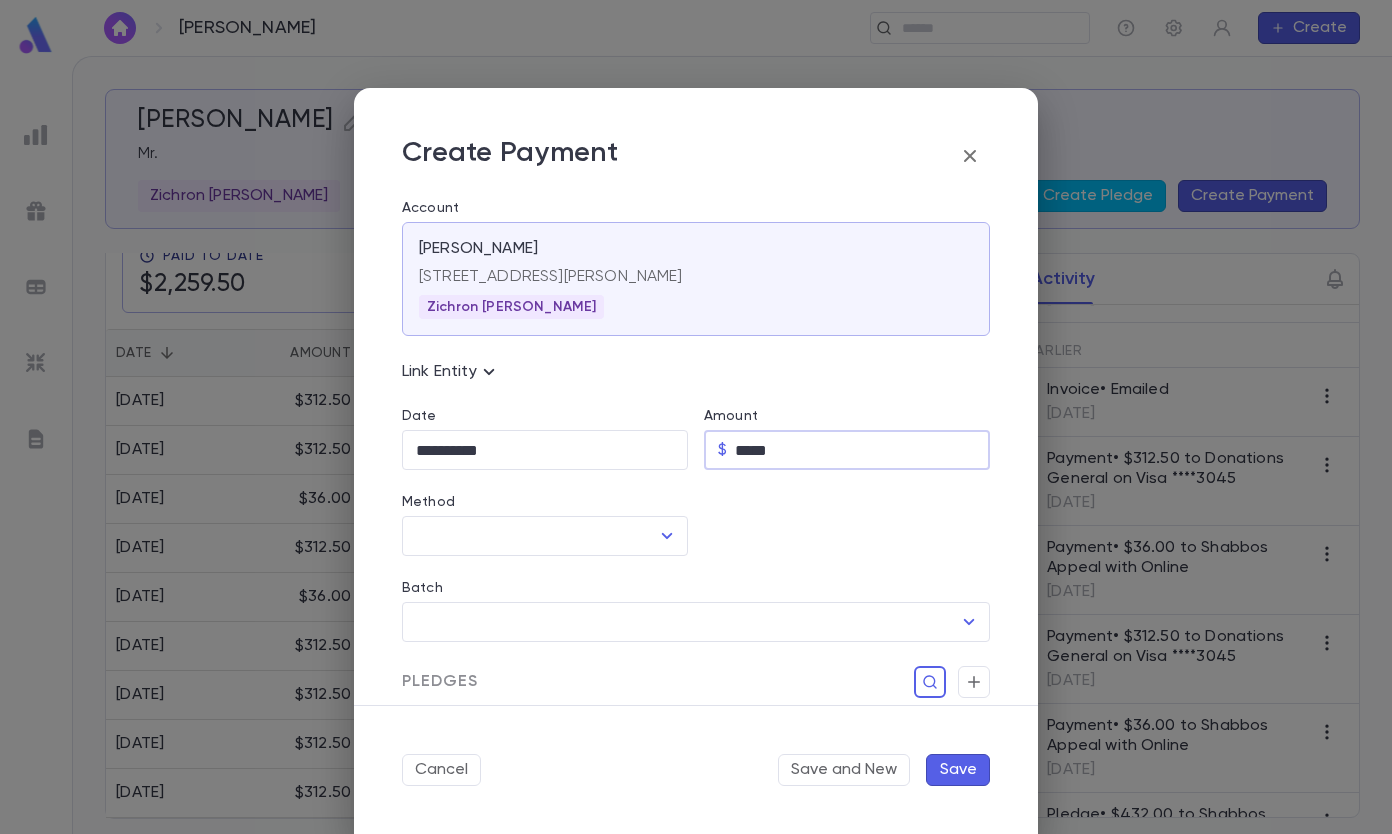 type on "*****" 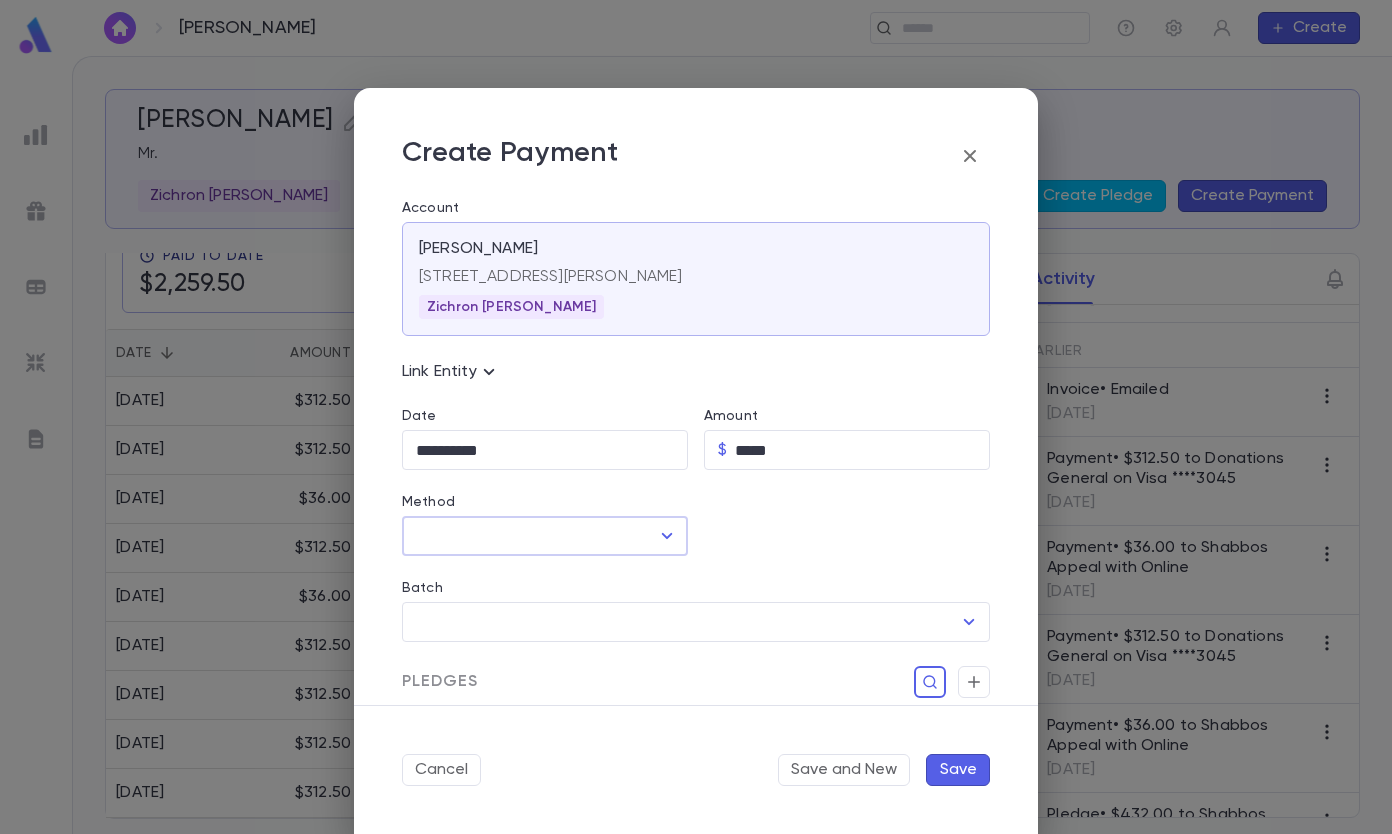 scroll, scrollTop: 300, scrollLeft: 0, axis: vertical 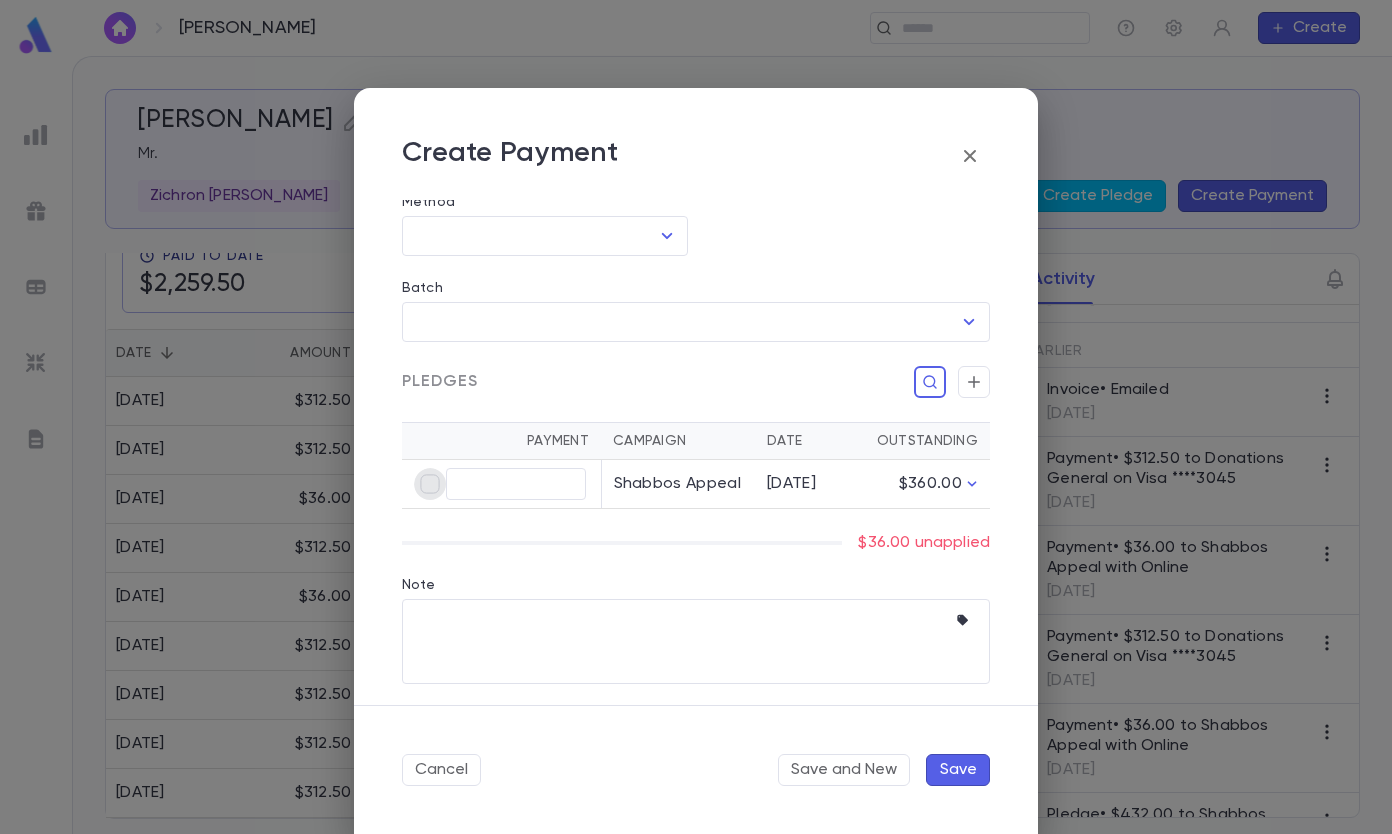 type on "*****" 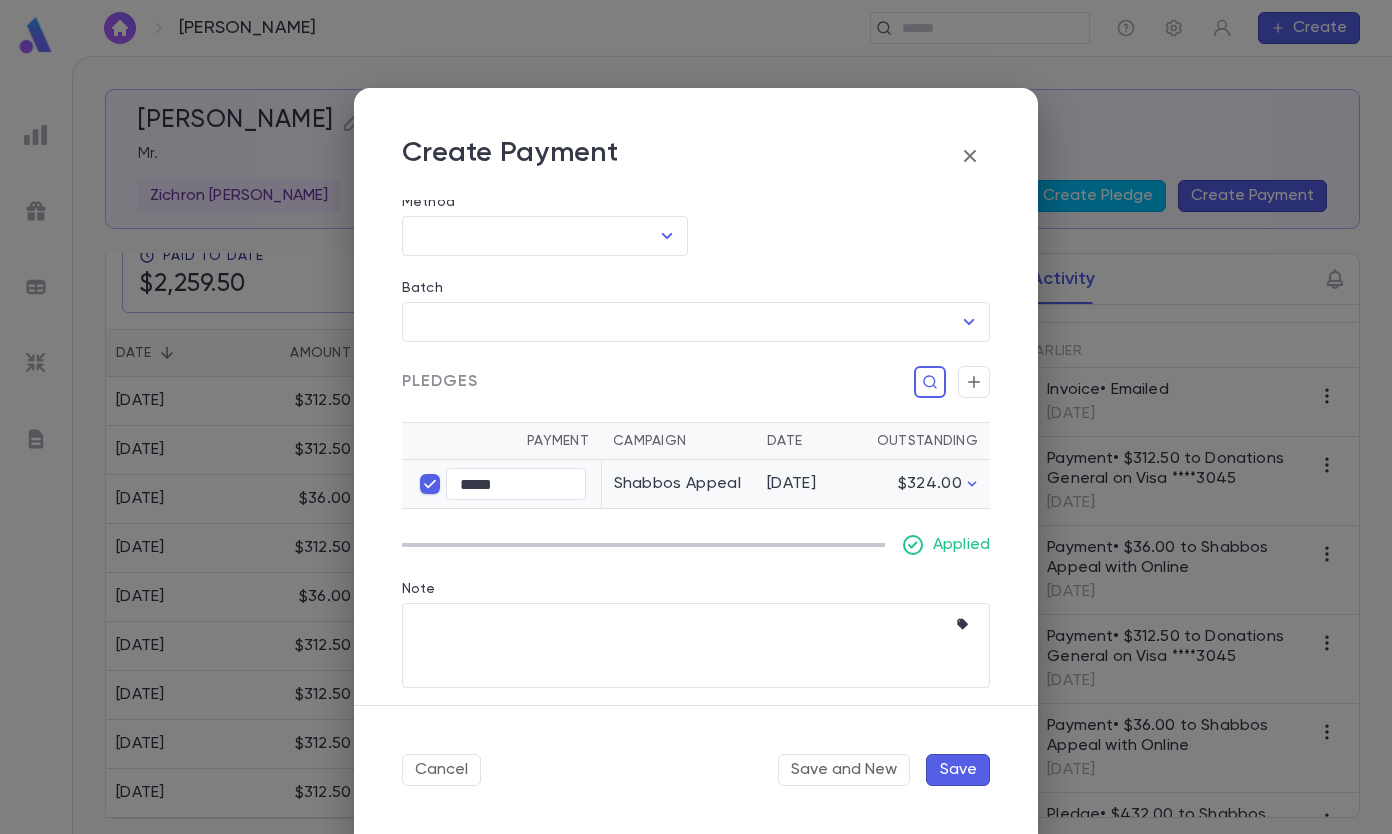 click on "Save" at bounding box center [958, 770] 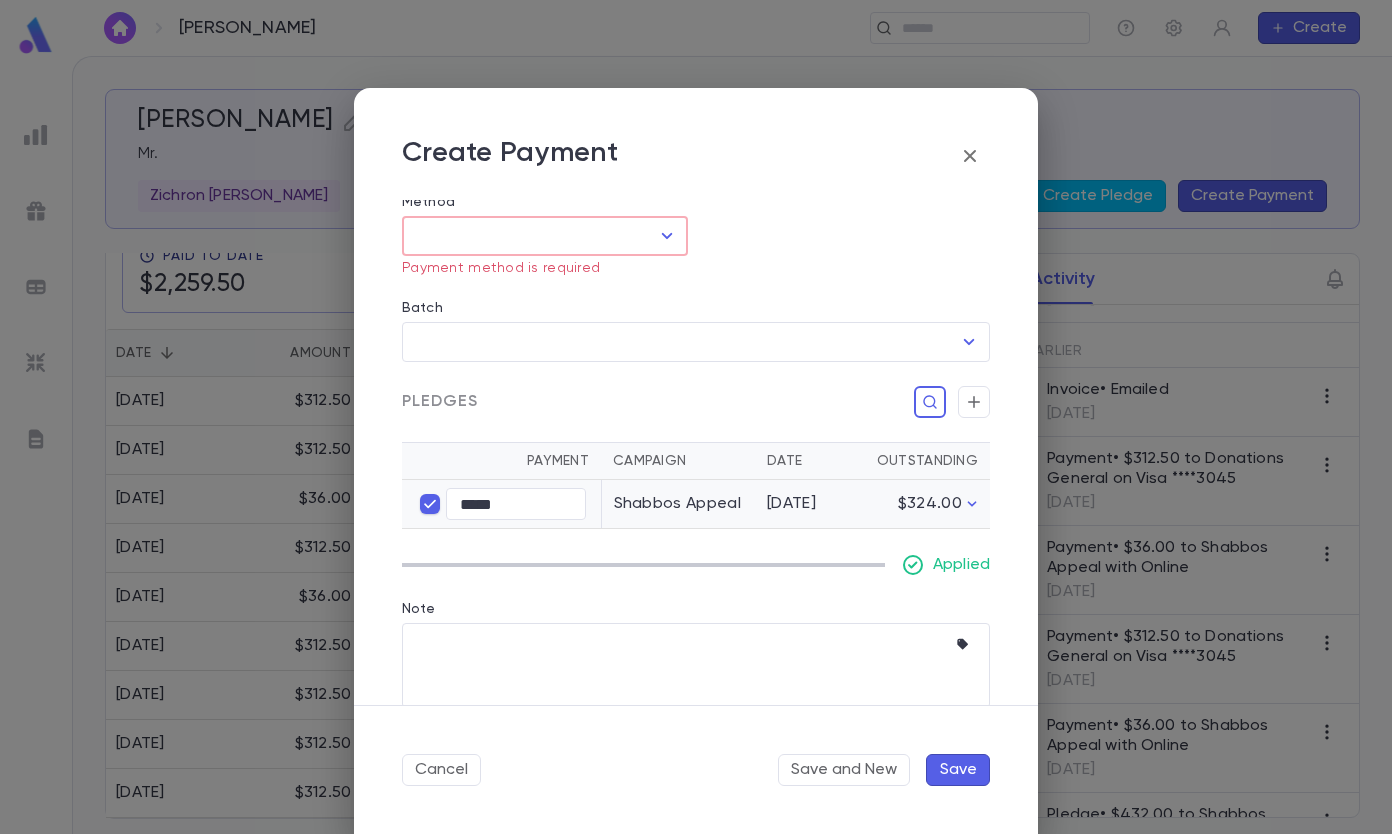 click on "Method" at bounding box center (530, 236) 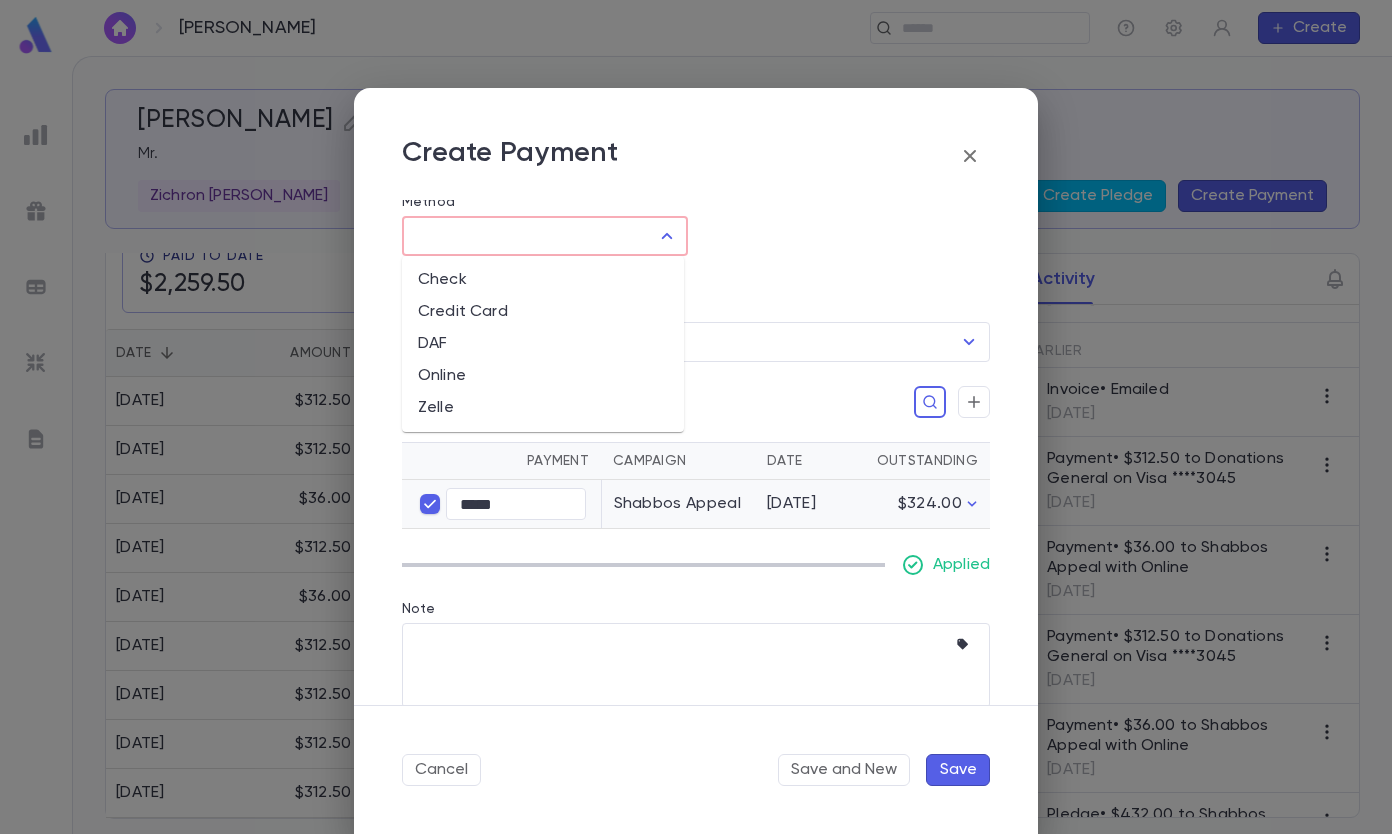 click on "Online" at bounding box center [543, 376] 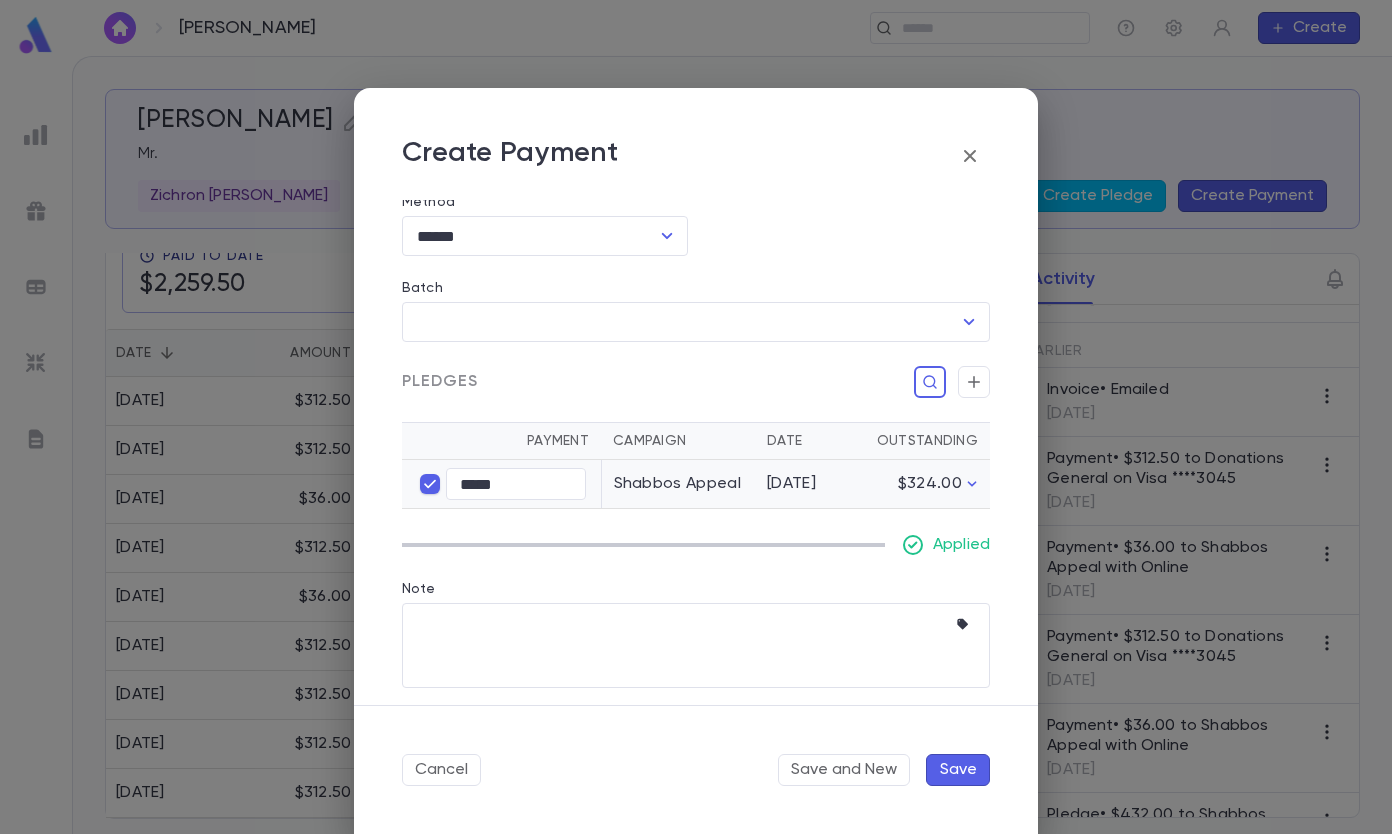 click on "Save" at bounding box center [958, 770] 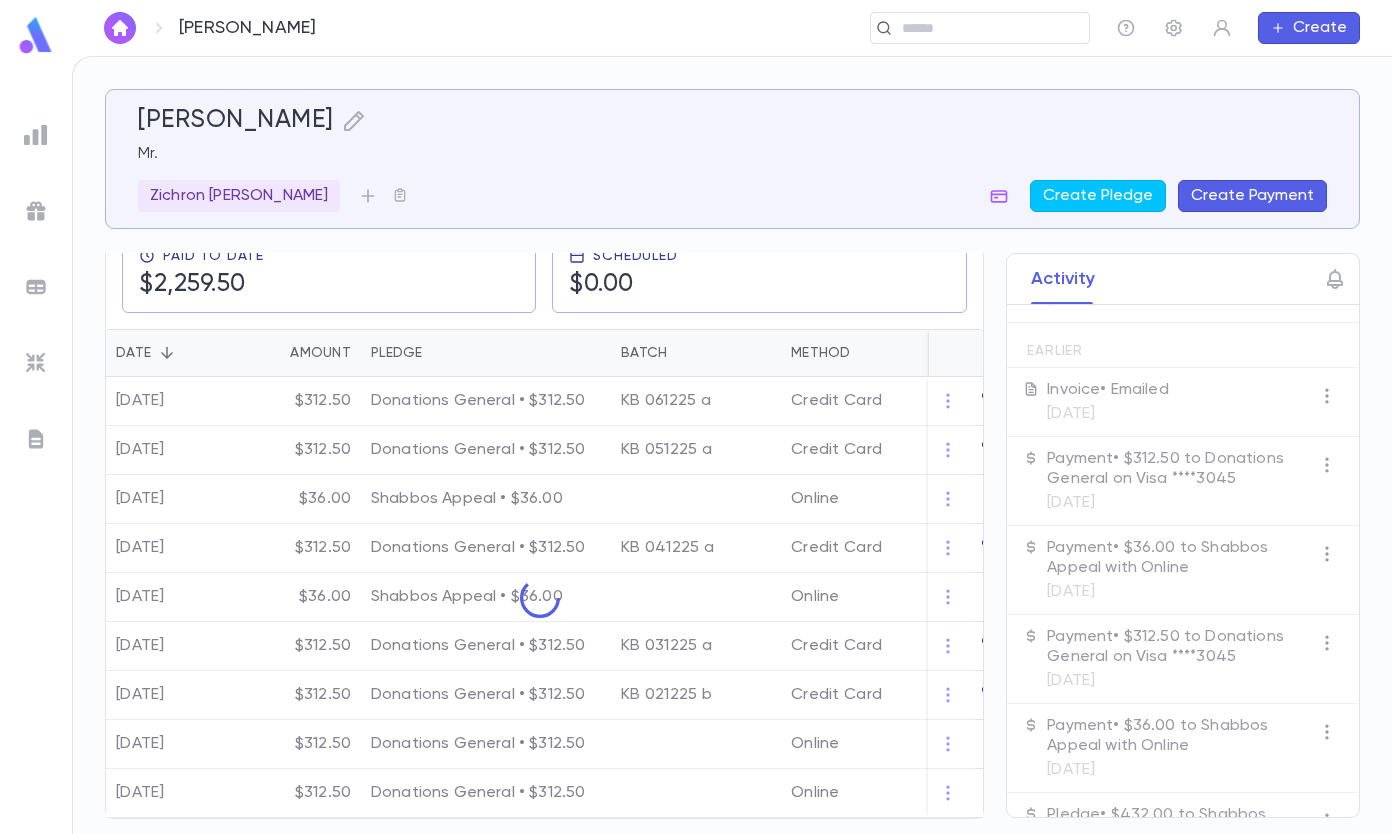 scroll, scrollTop: 200, scrollLeft: 0, axis: vertical 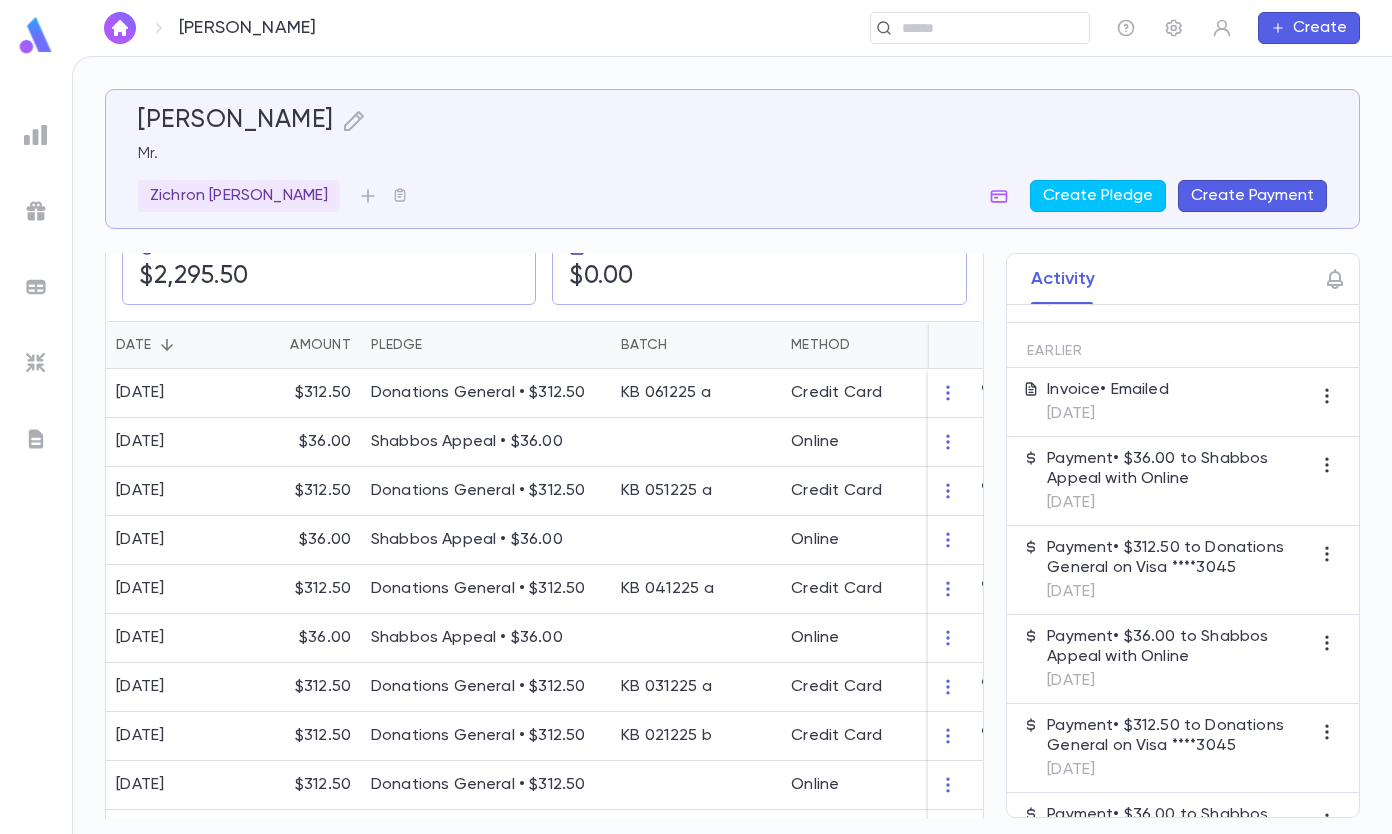 click on "Create Payment" at bounding box center [1252, 196] 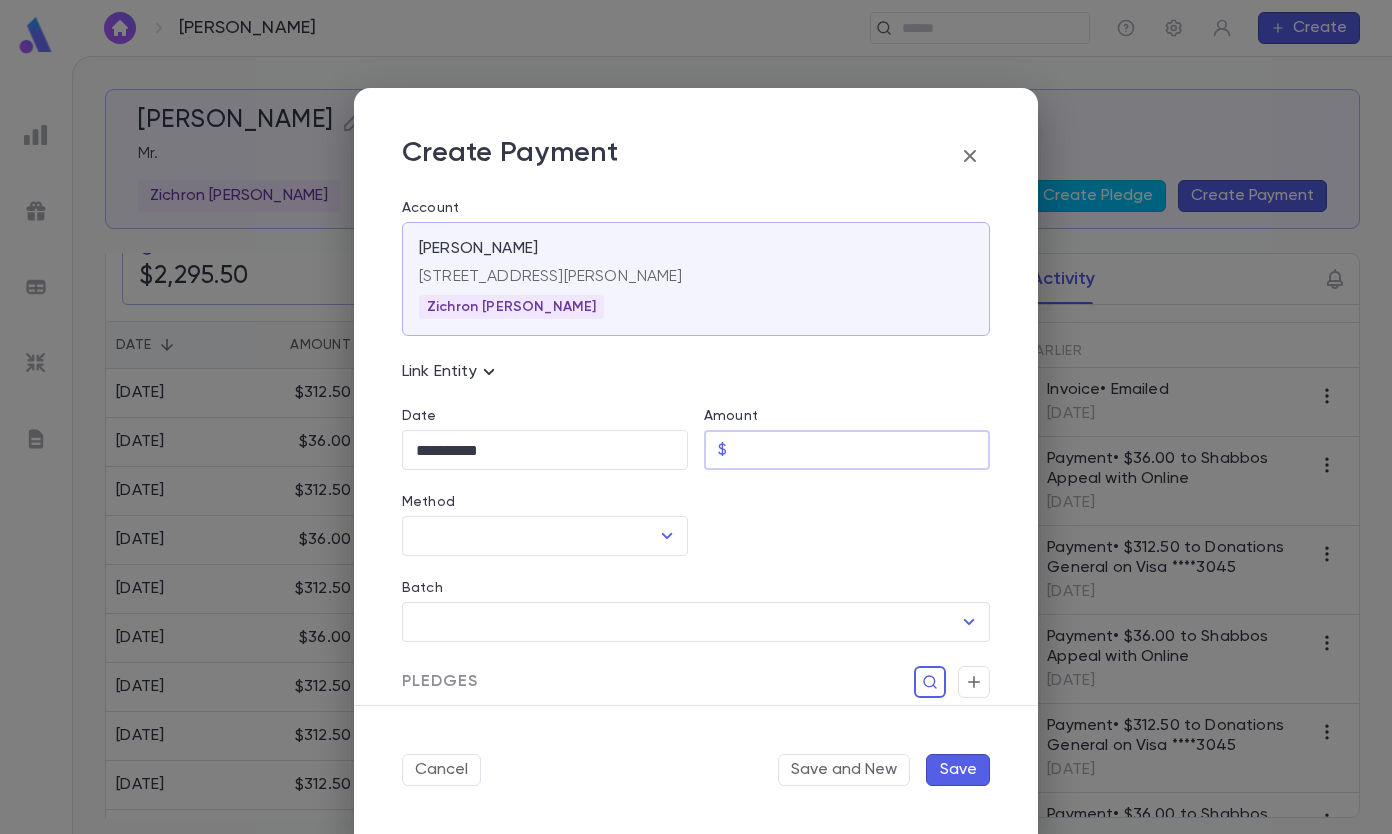 click on "Amount" at bounding box center (862, 450) 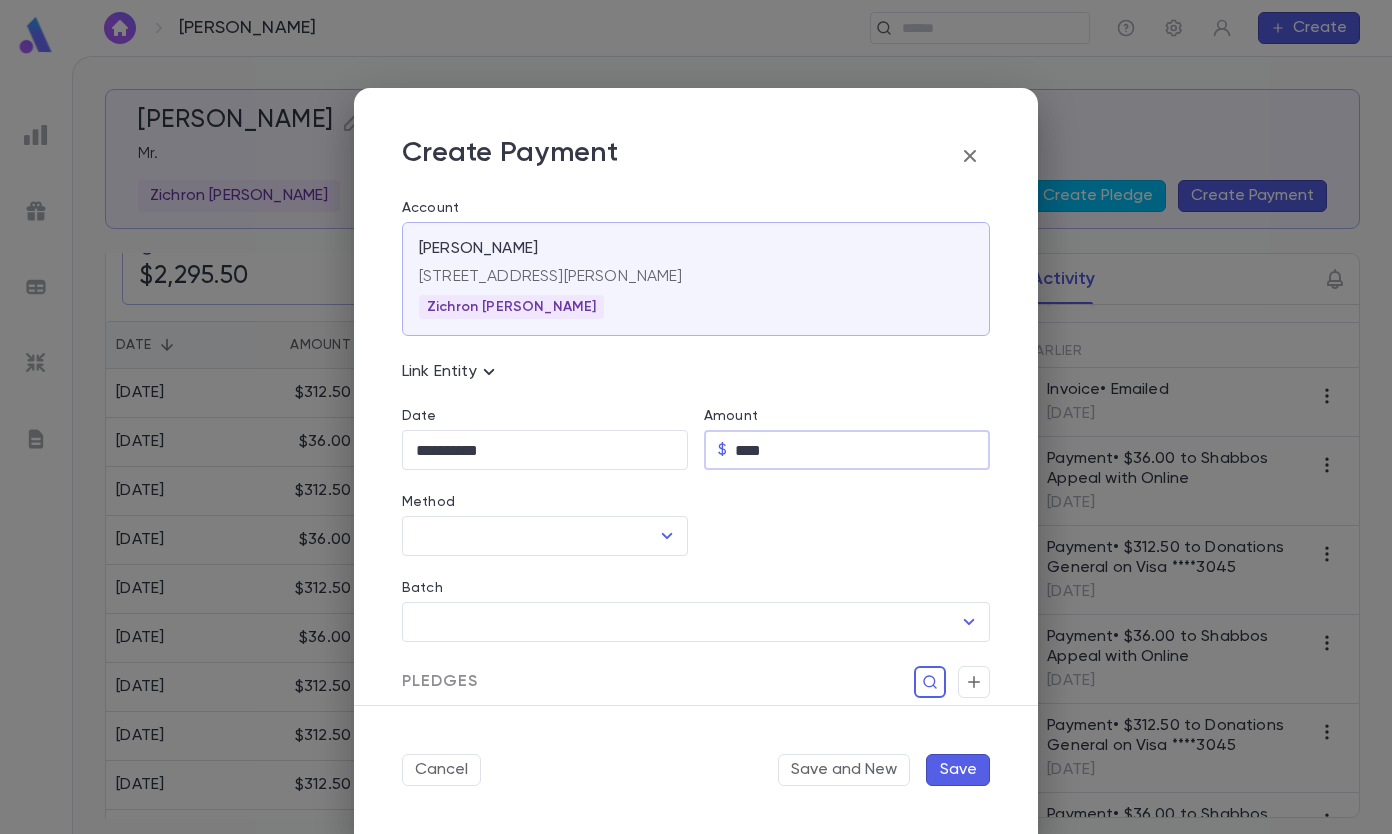 type on "*****" 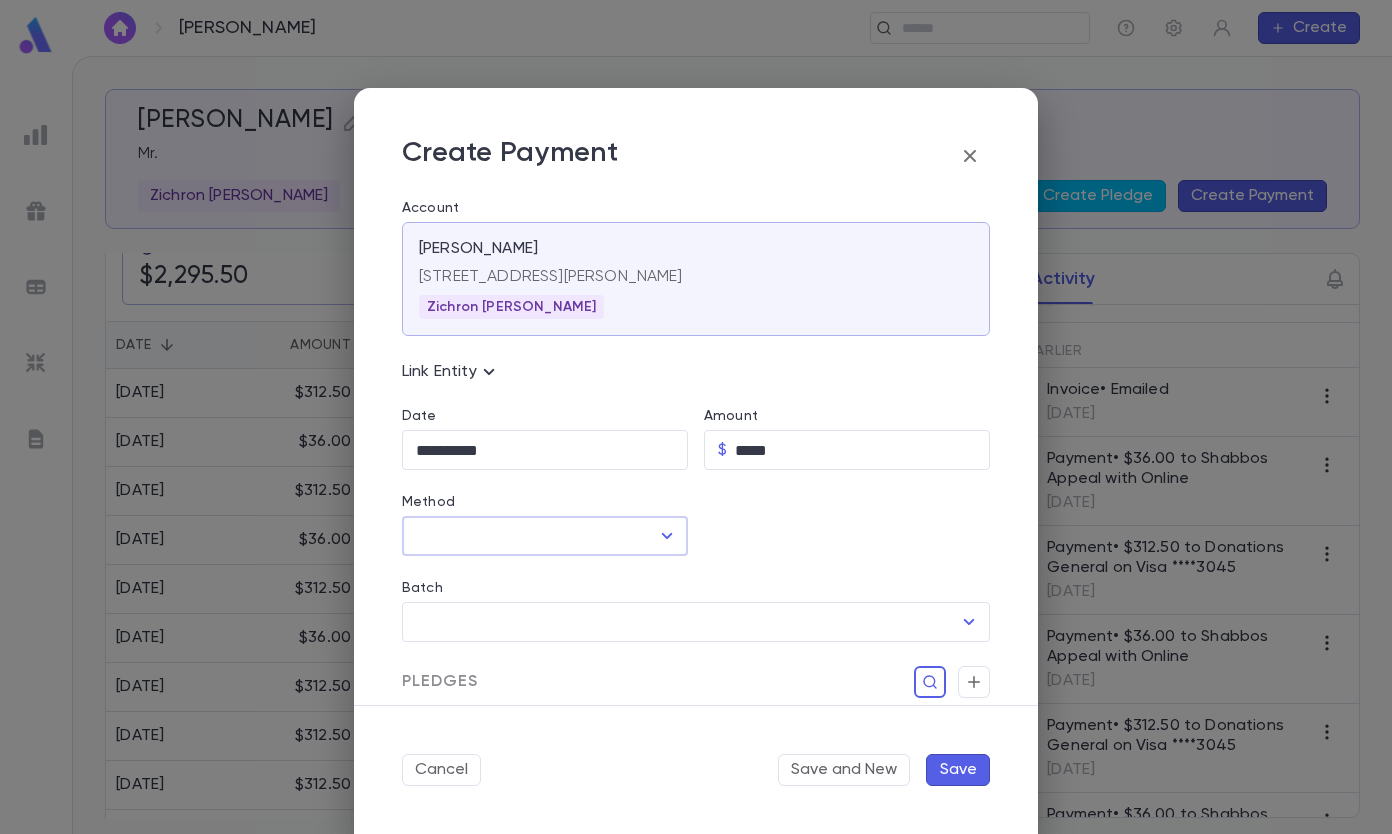 click on "**********" at bounding box center [545, 450] 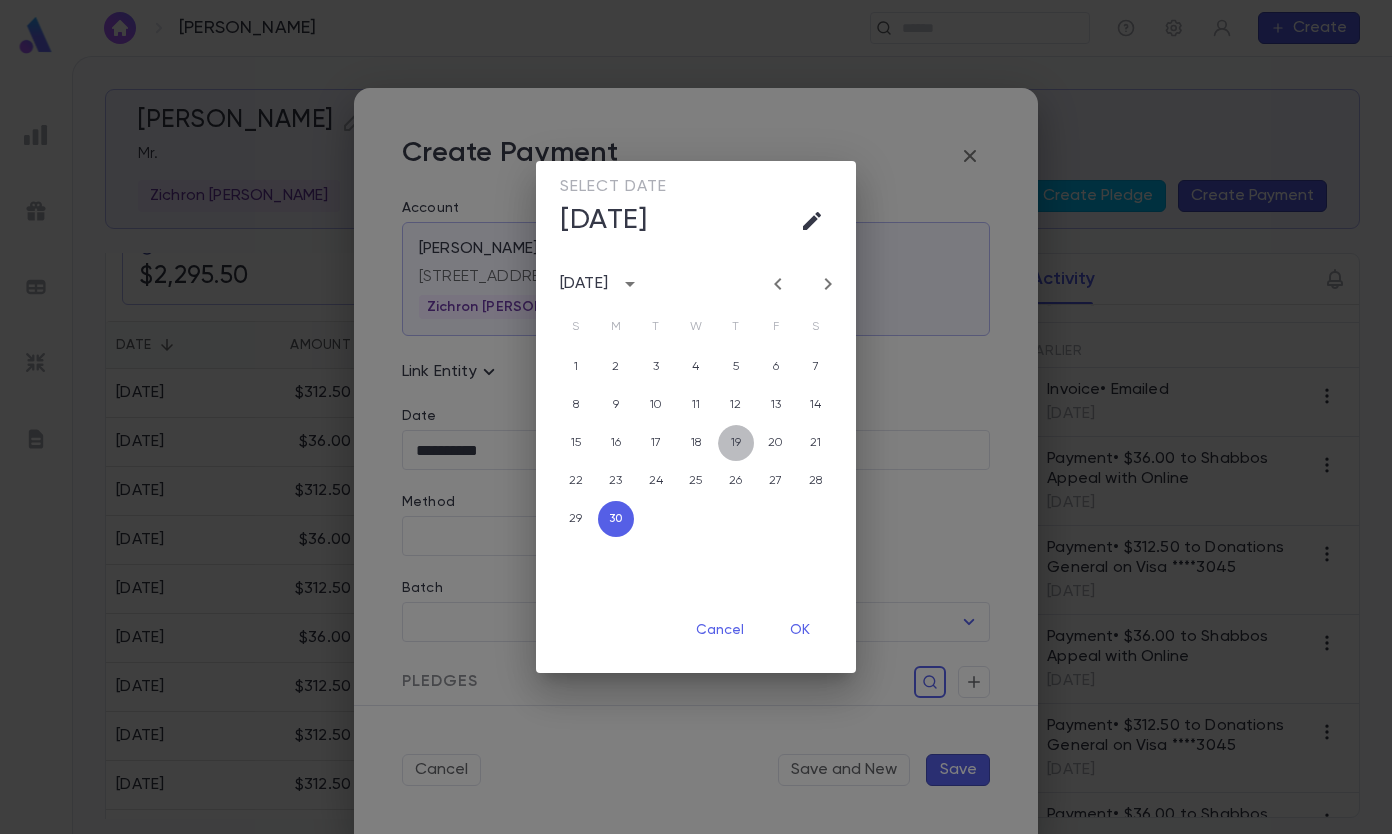 click on "19" at bounding box center (736, 443) 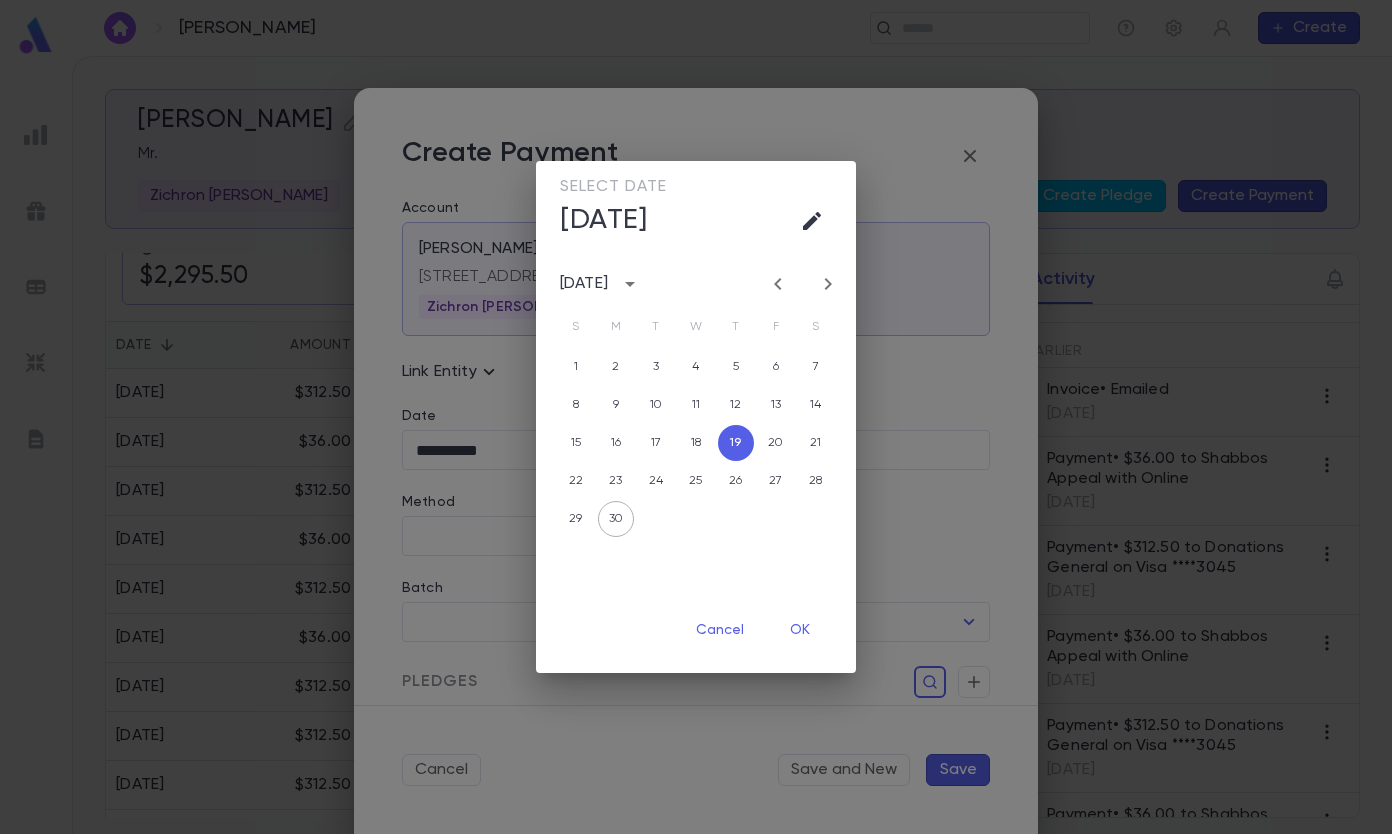 click on "OK" at bounding box center [800, 630] 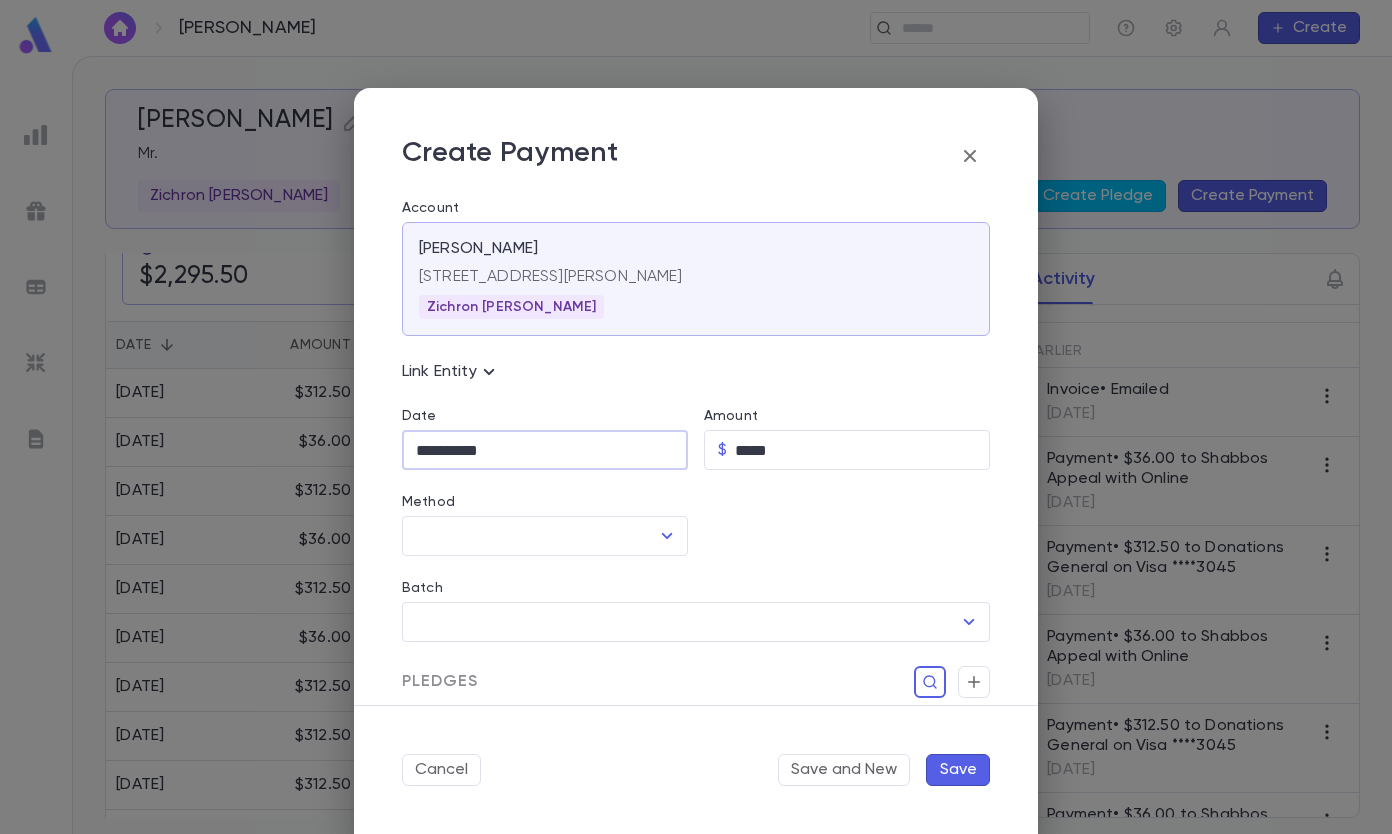 click on "Method" at bounding box center (530, 536) 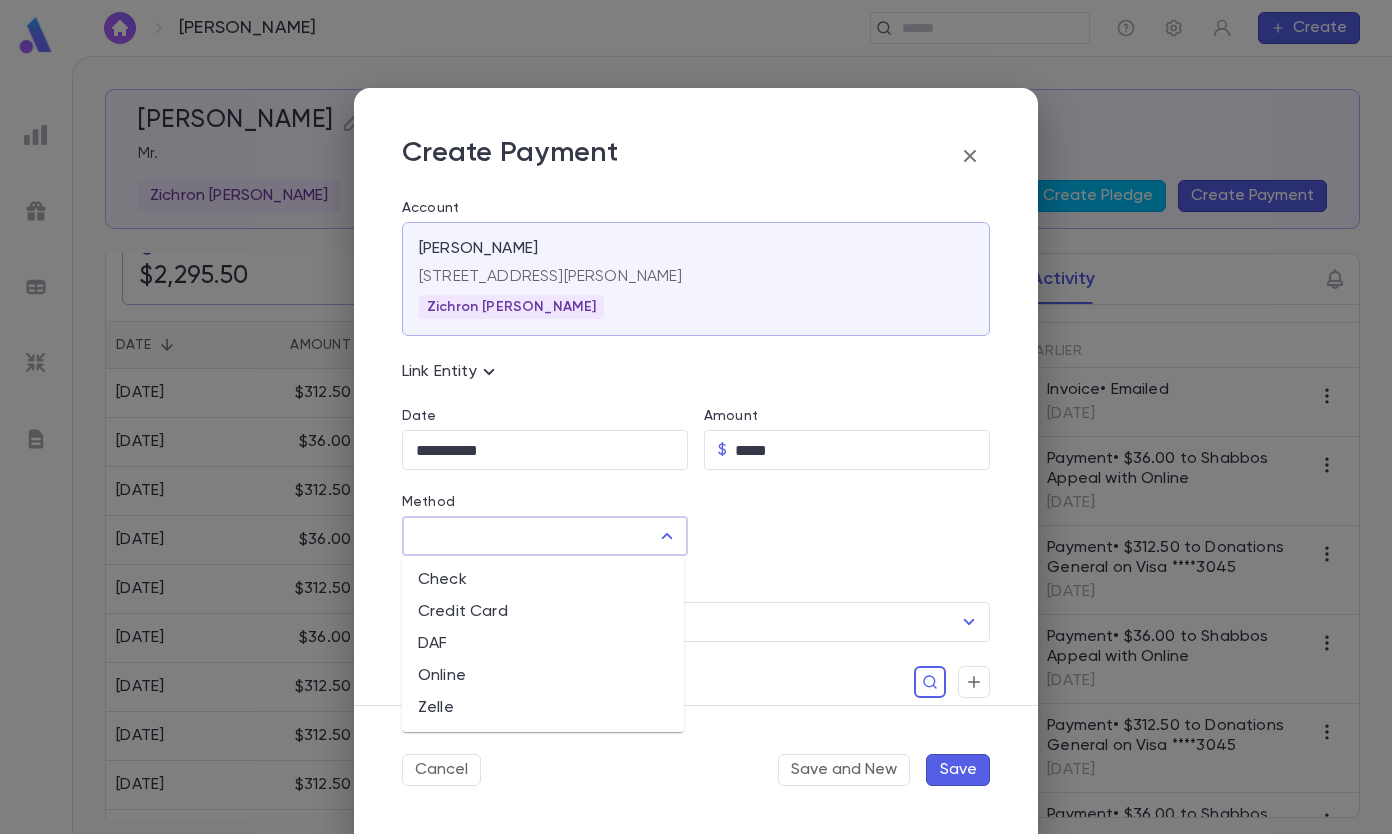 click on "Online" at bounding box center [543, 676] 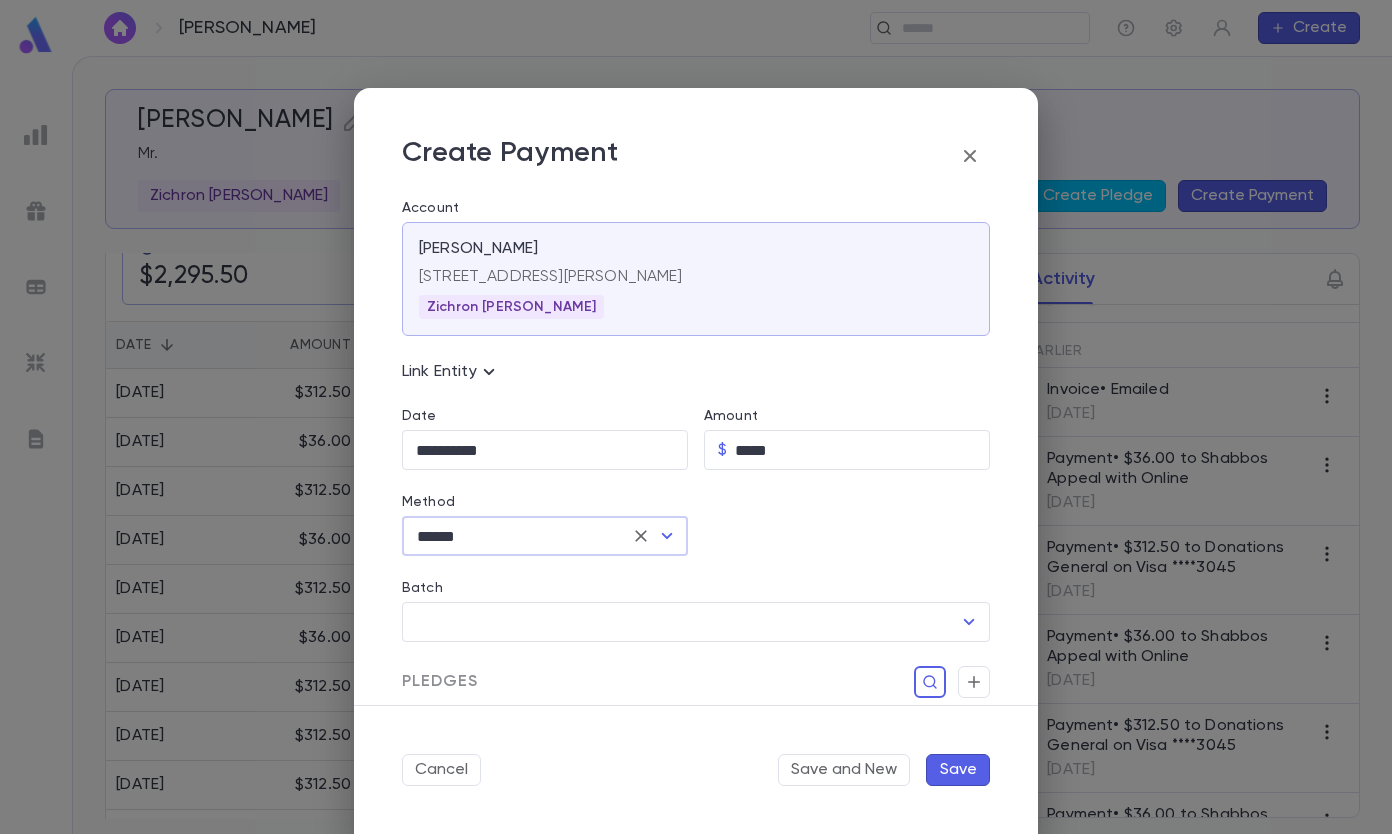 scroll, scrollTop: 323, scrollLeft: 0, axis: vertical 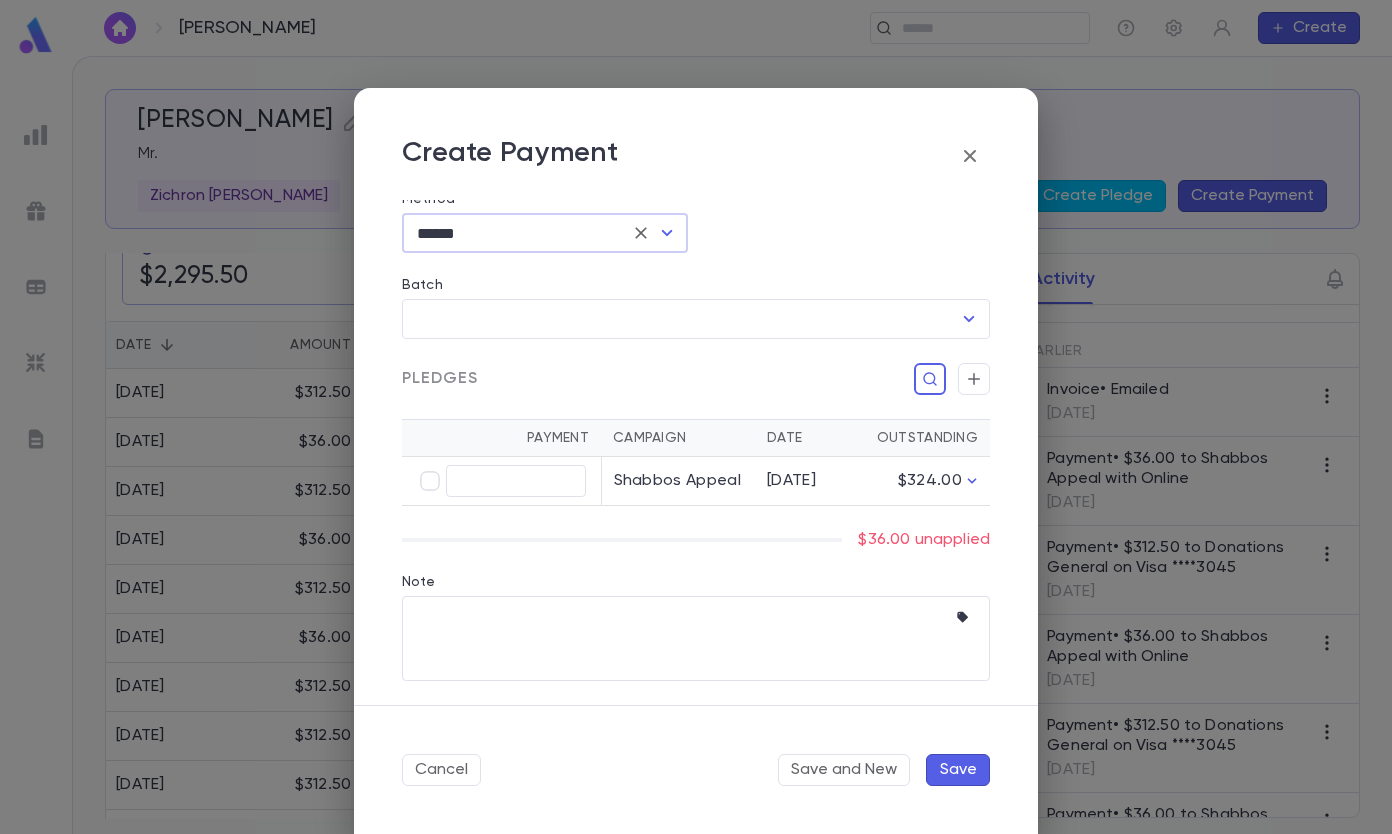 type on "*****" 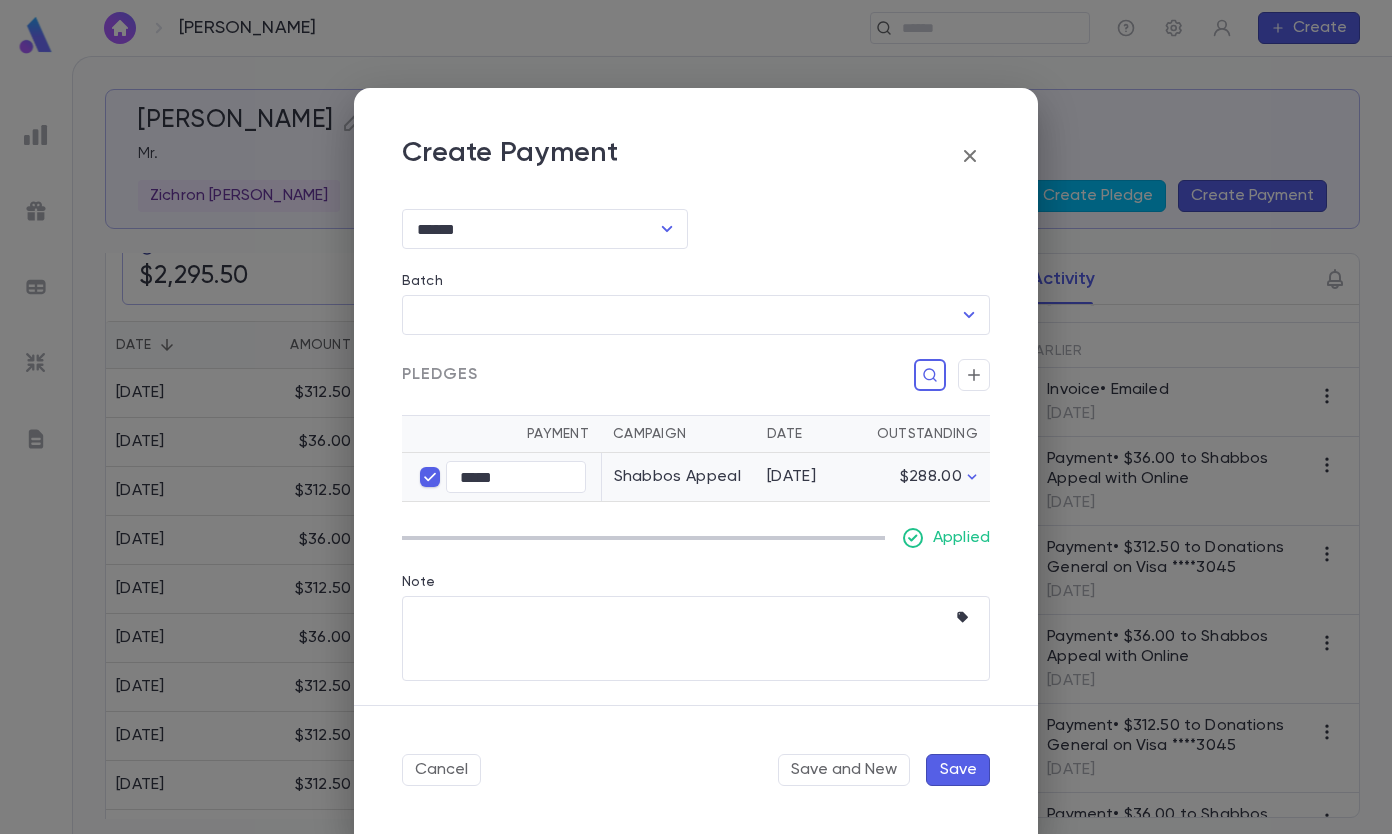 click on "Save" at bounding box center [958, 770] 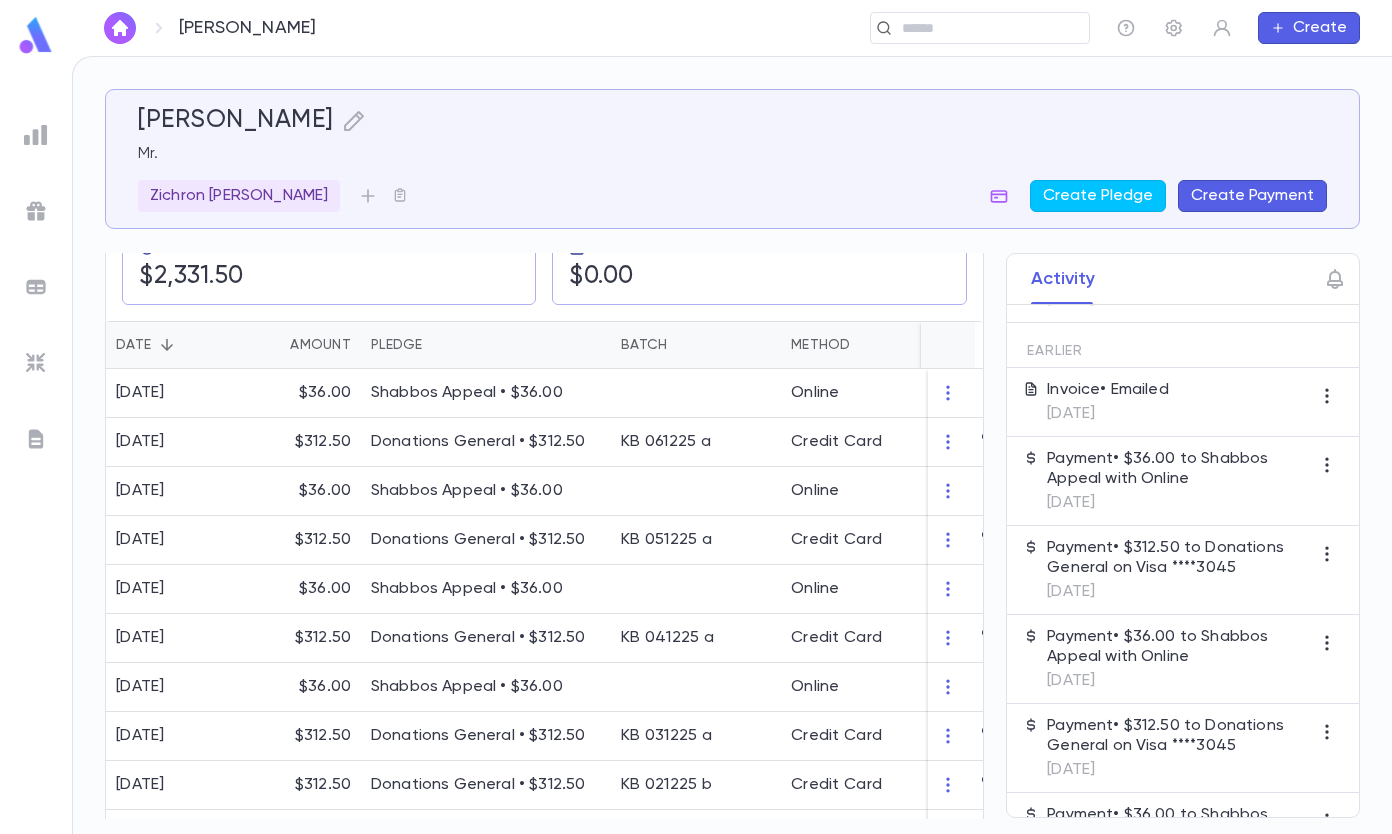 scroll, scrollTop: 289, scrollLeft: 0, axis: vertical 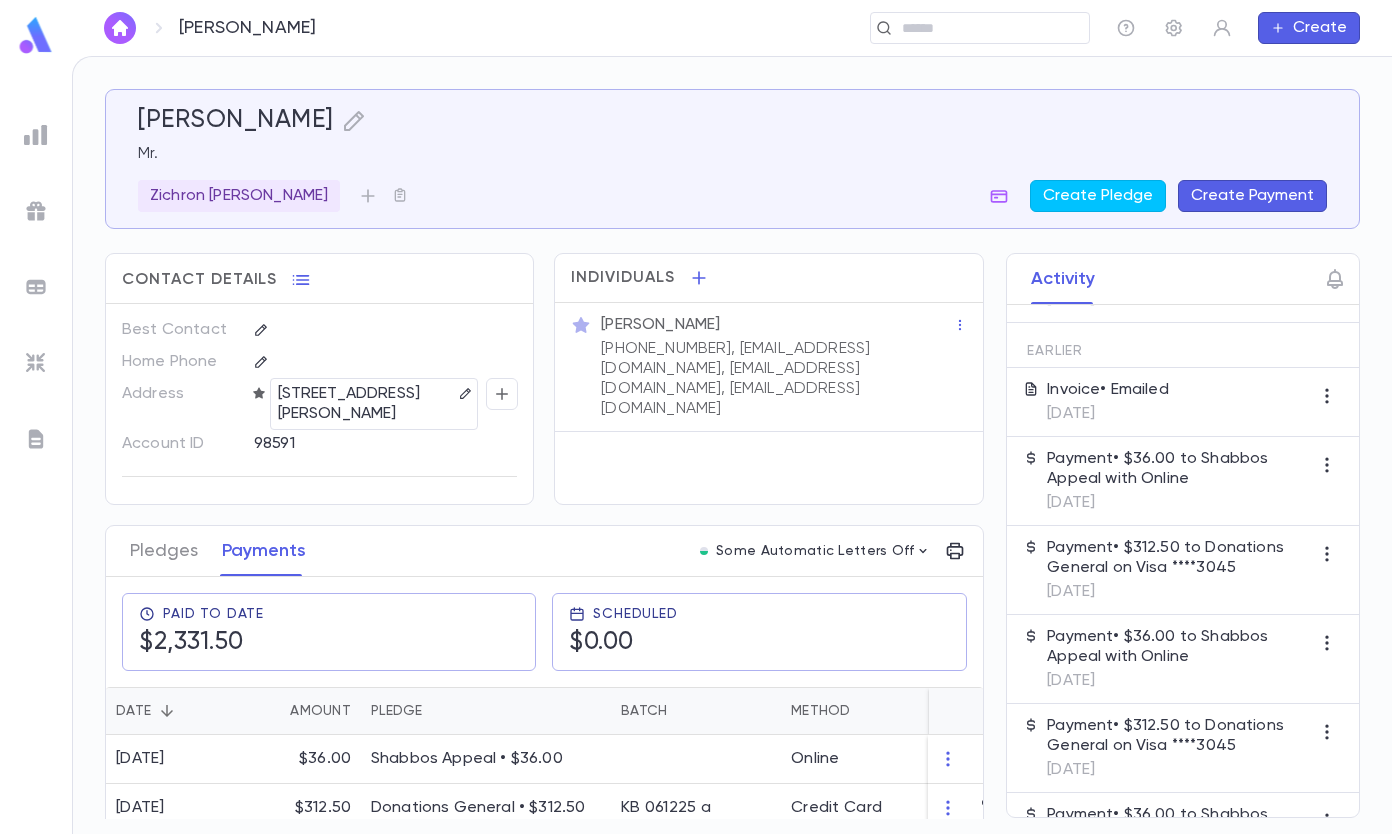 click on "Pledges" at bounding box center [164, 551] 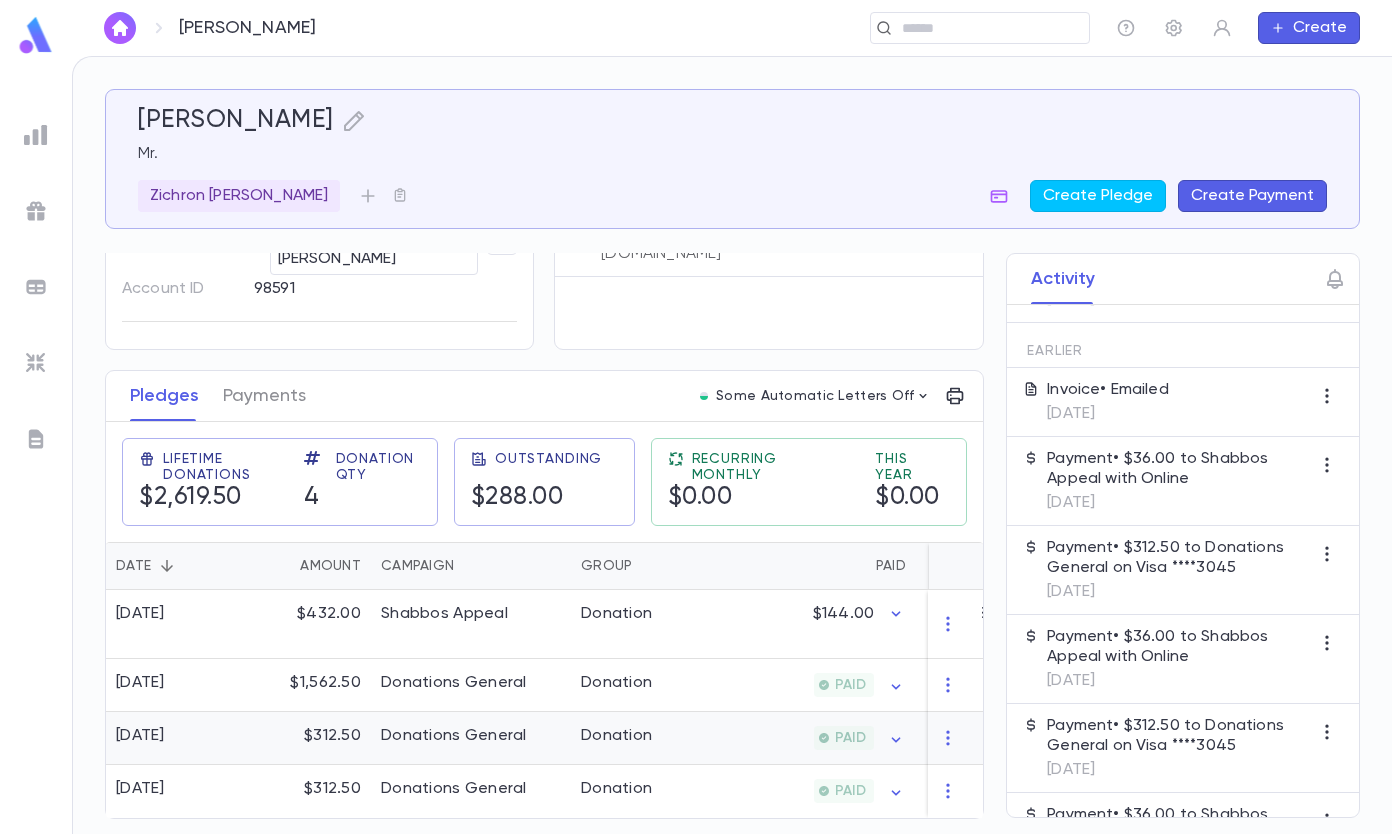 scroll, scrollTop: 163, scrollLeft: 0, axis: vertical 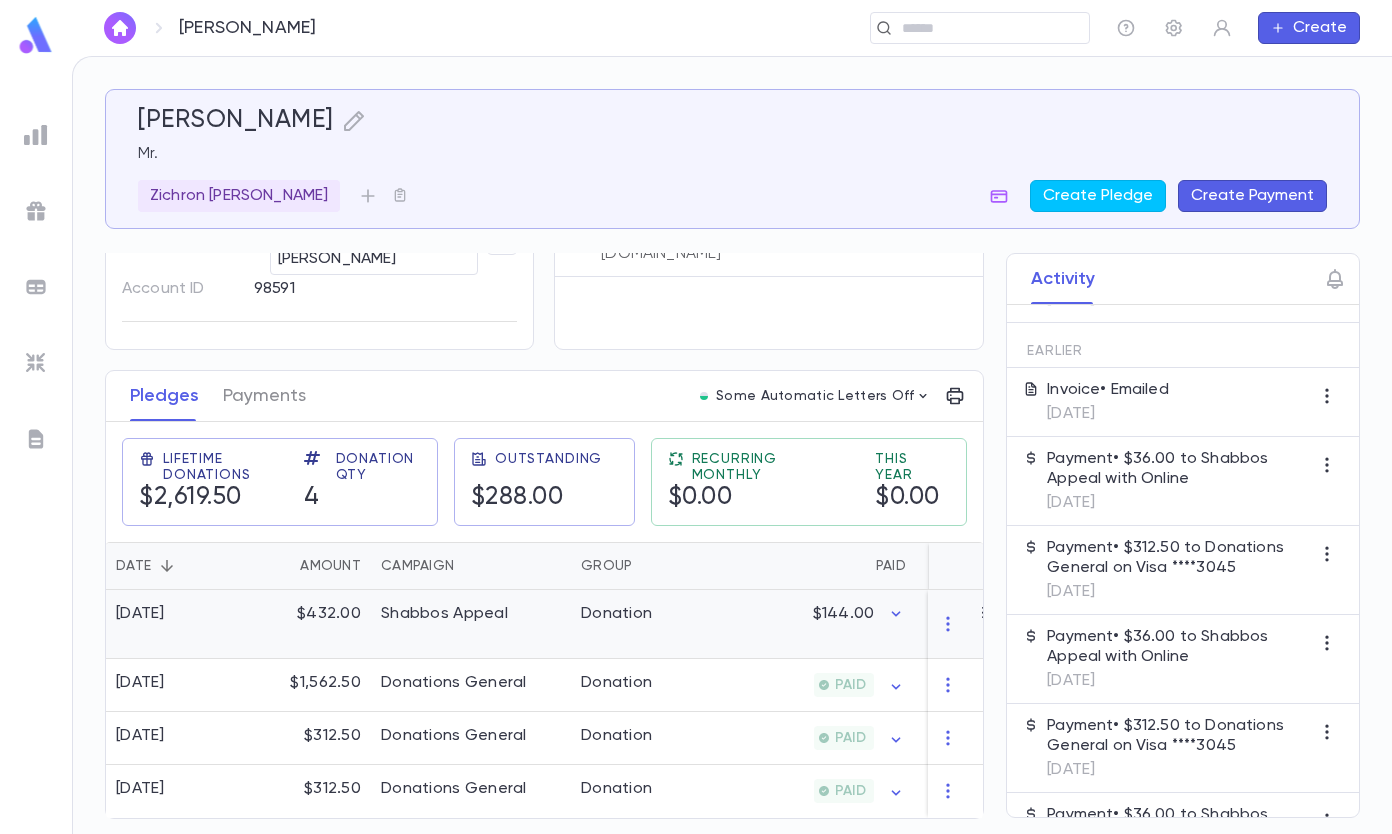 click 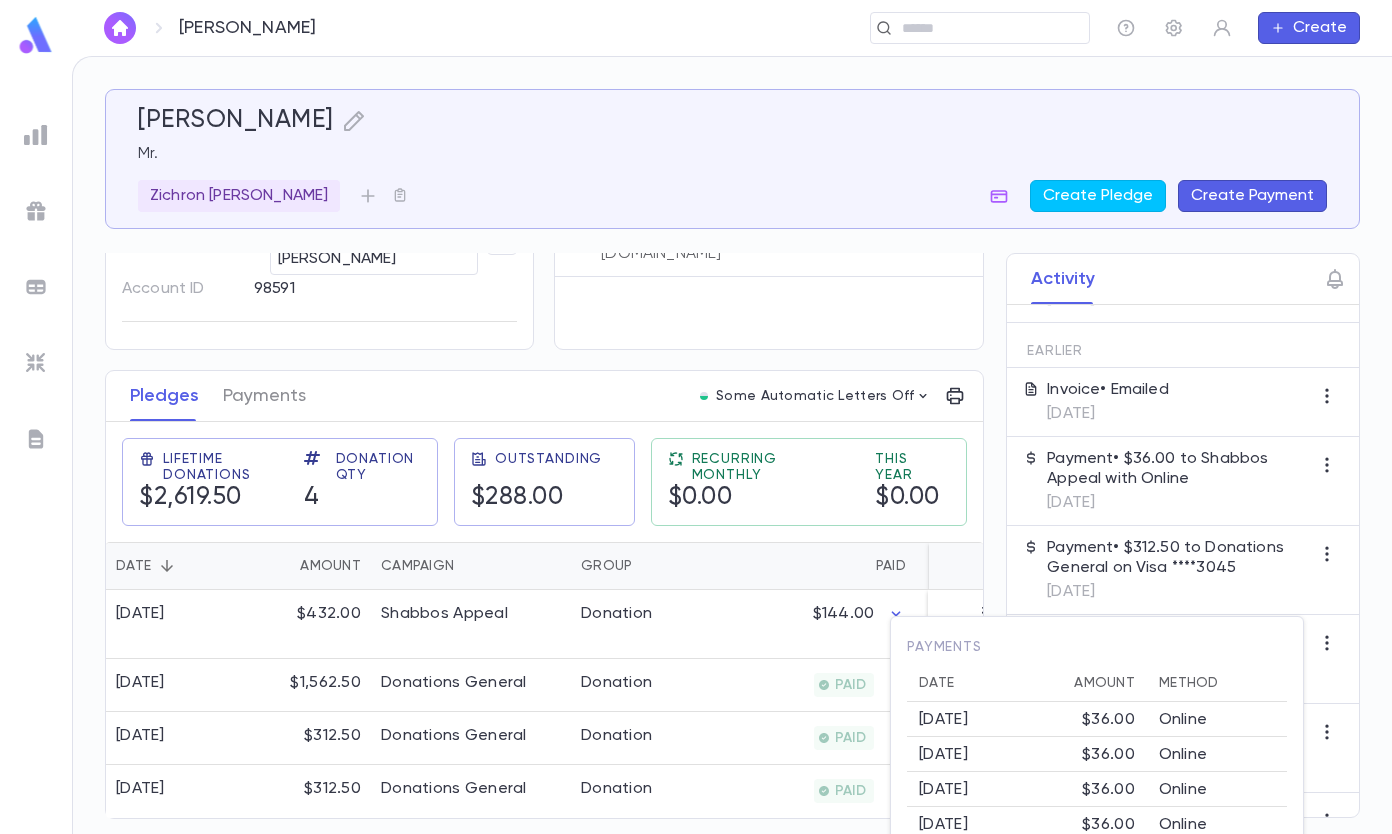 click at bounding box center (696, 417) 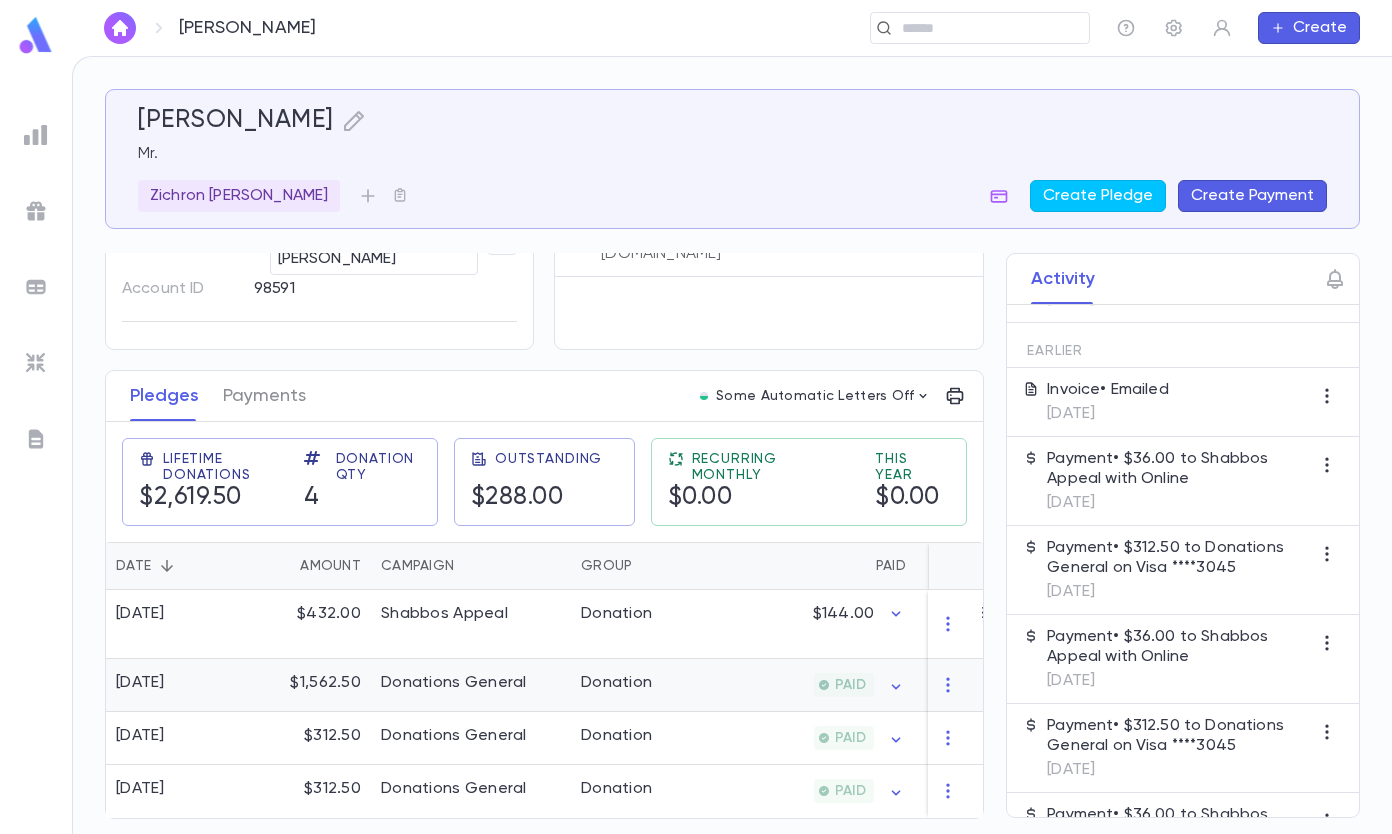 scroll, scrollTop: 0, scrollLeft: 0, axis: both 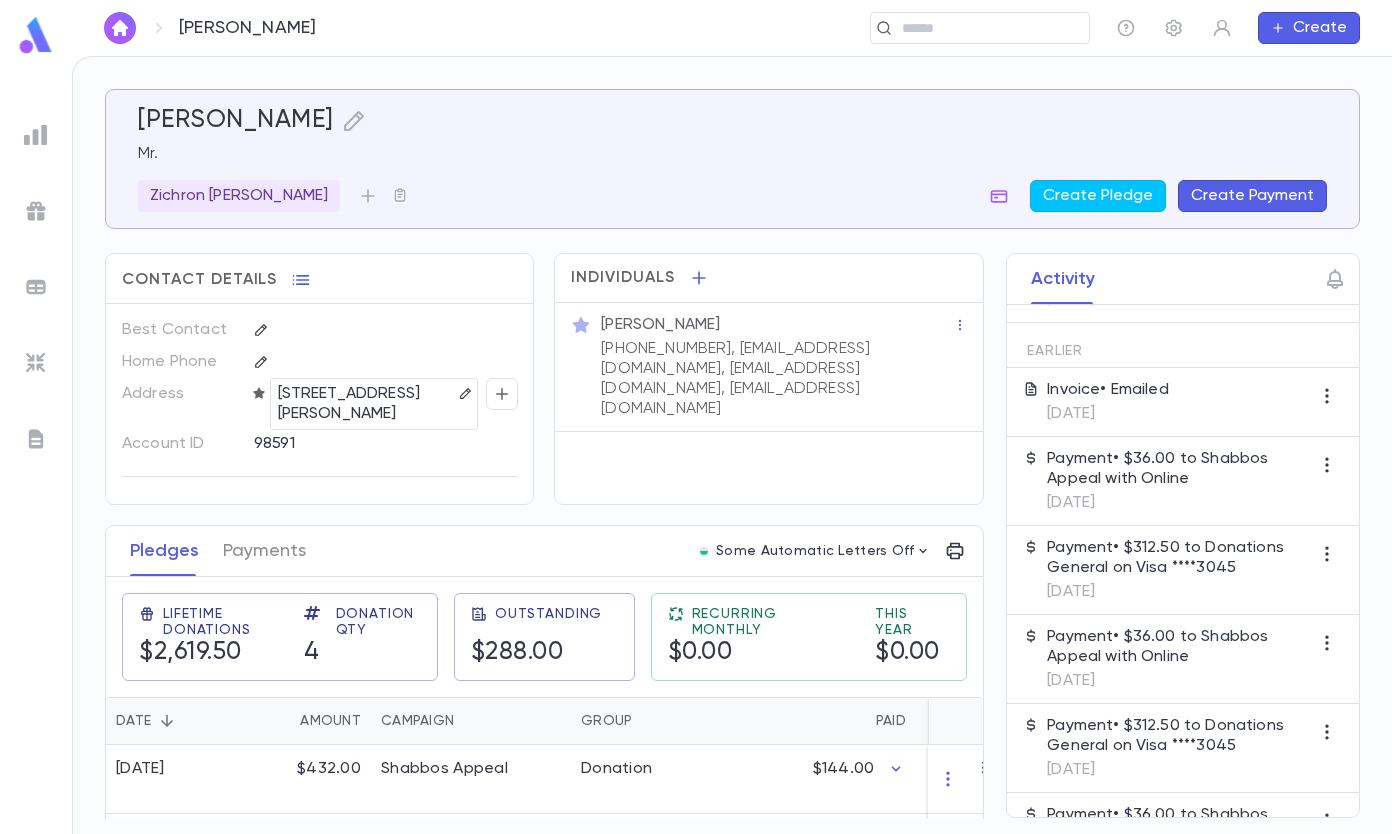 click 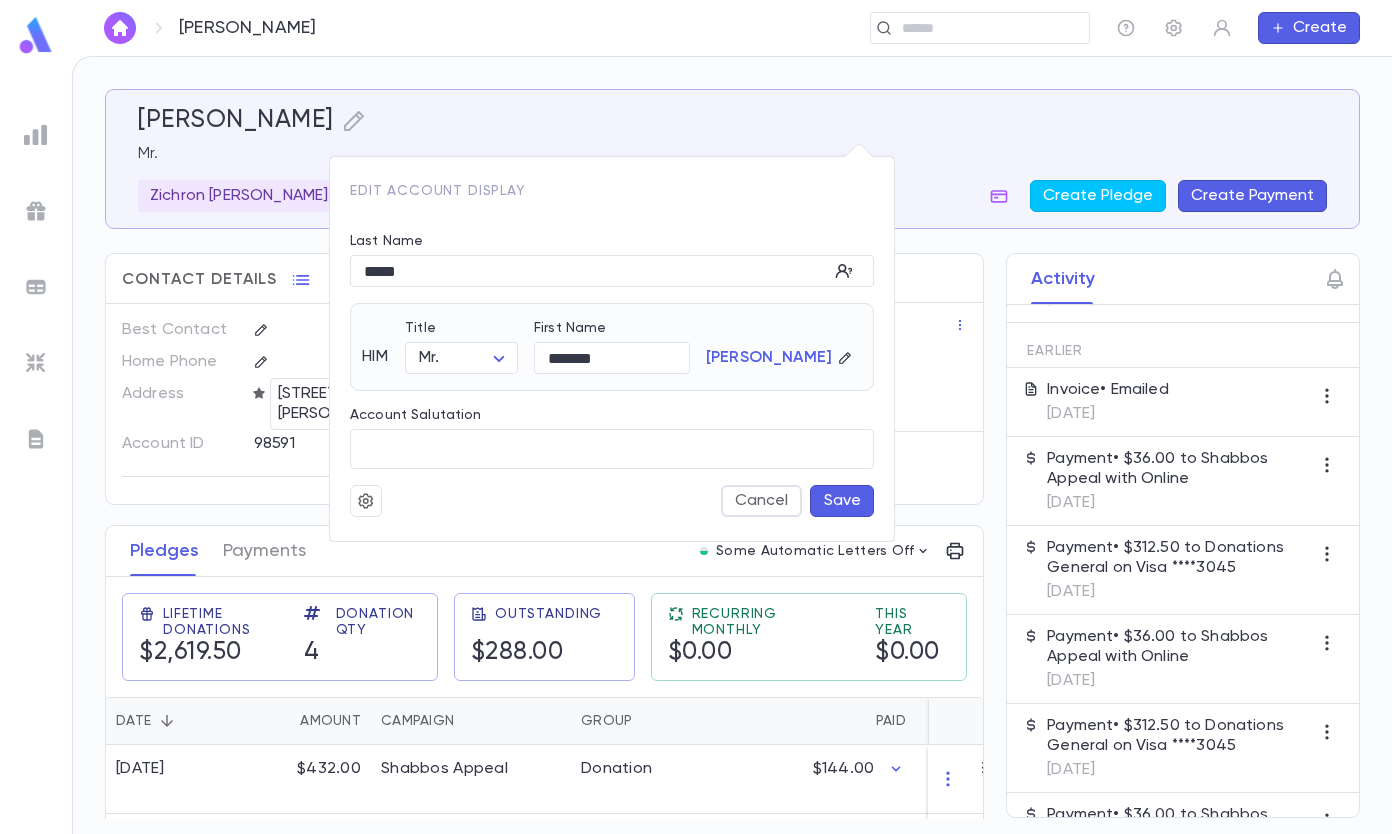 click at bounding box center (696, 417) 